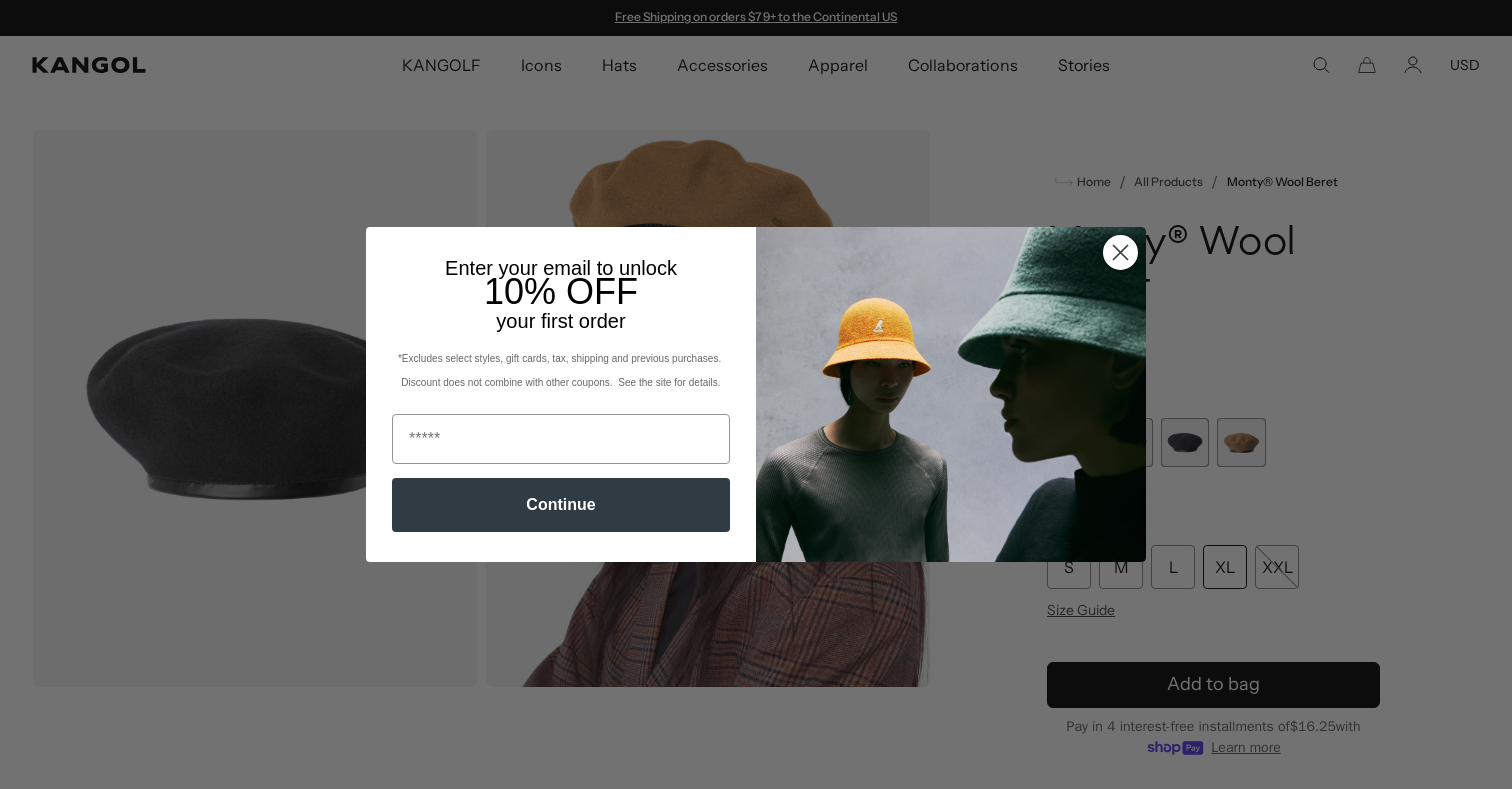 scroll, scrollTop: 0, scrollLeft: 0, axis: both 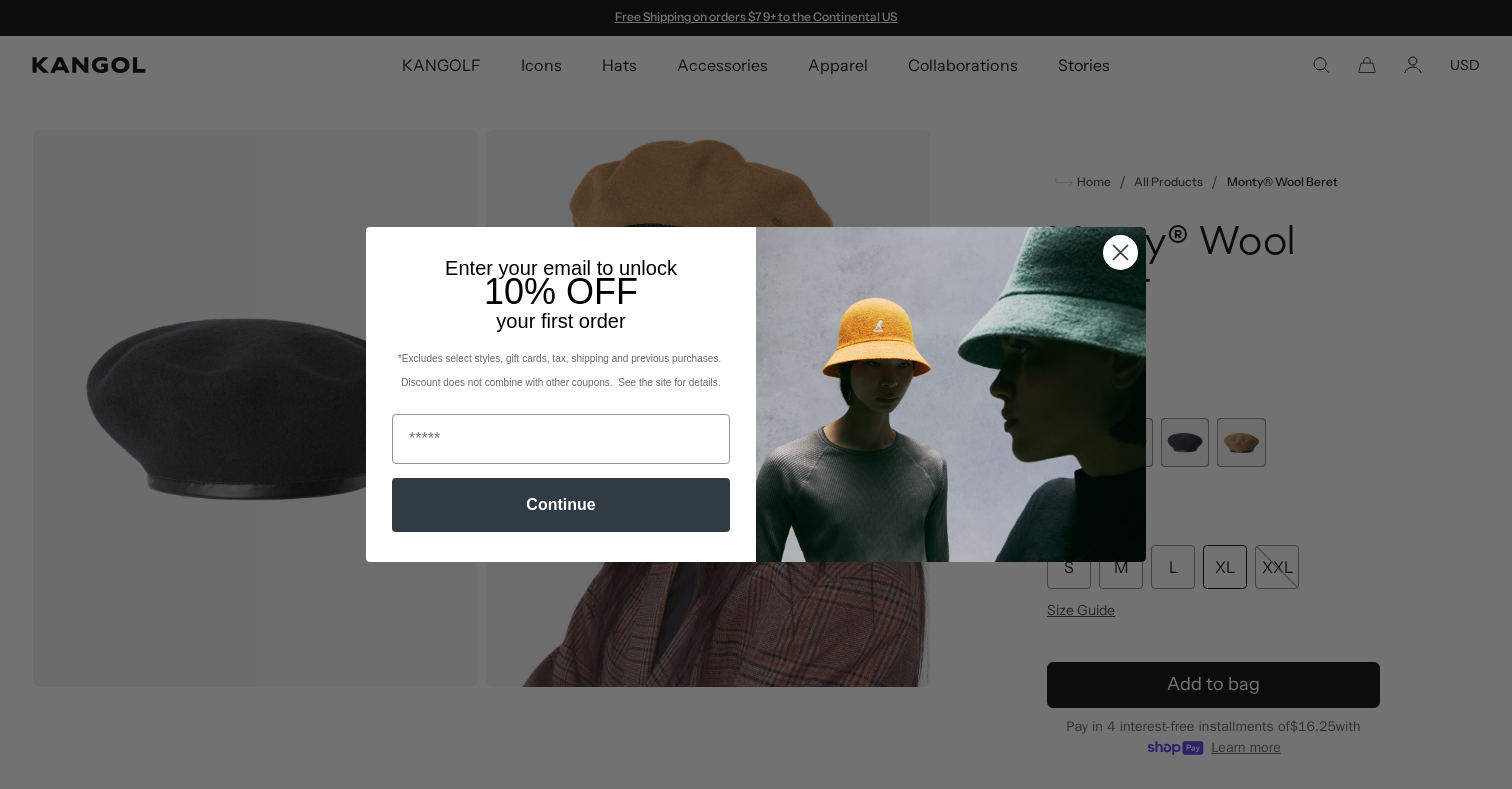click 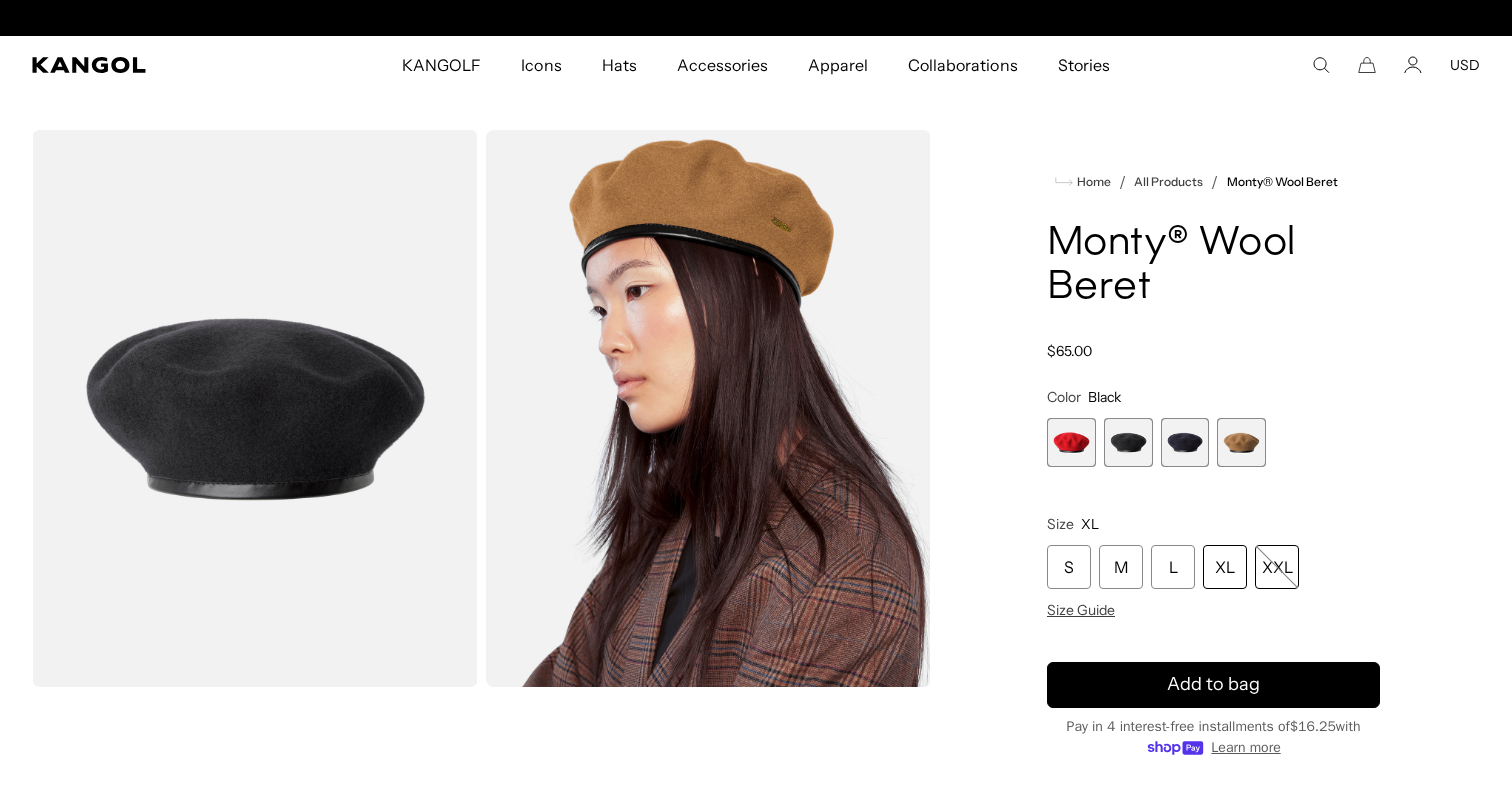 scroll, scrollTop: 0, scrollLeft: 412, axis: horizontal 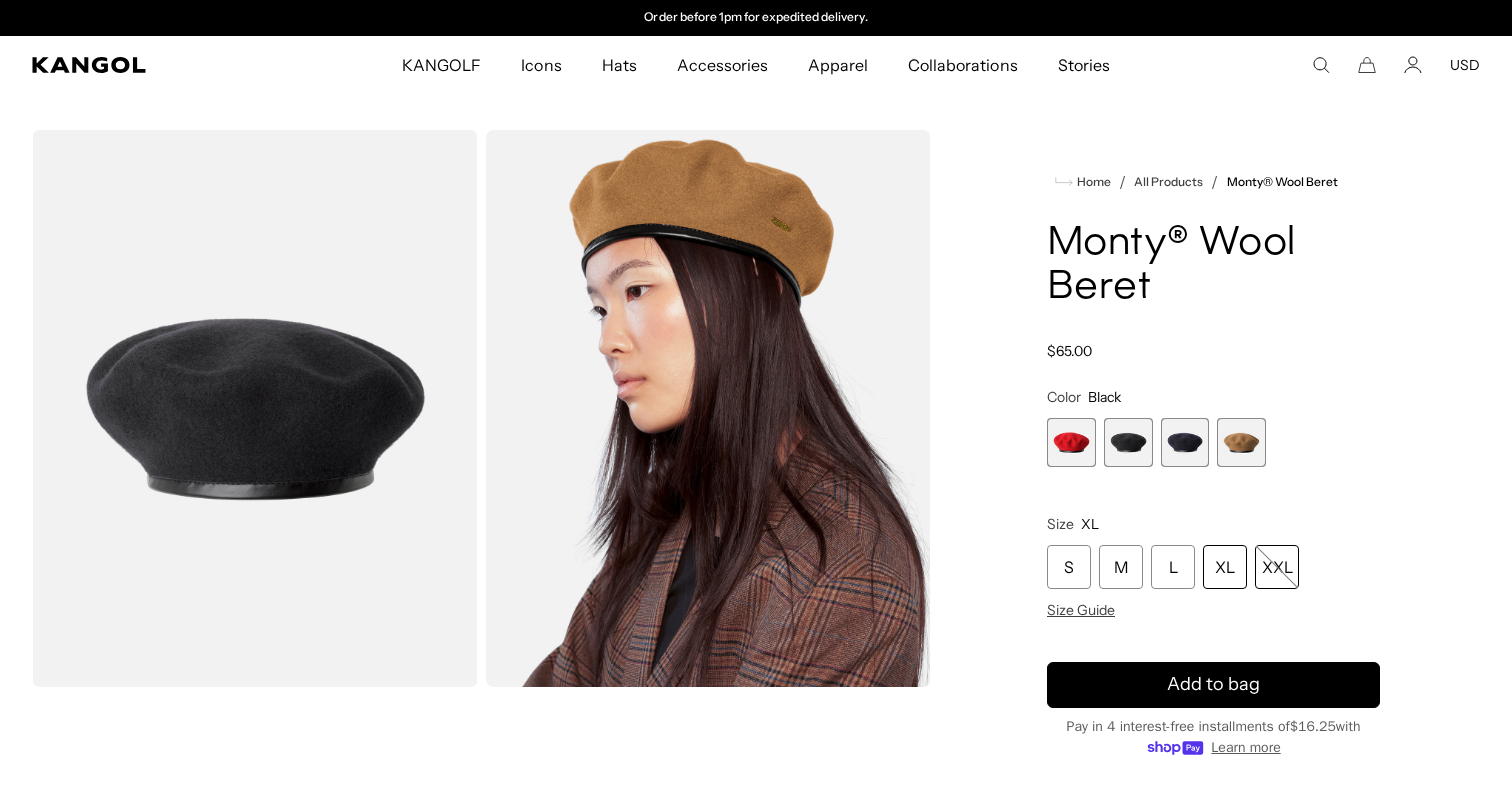 click on "XXL" at bounding box center [1277, 567] 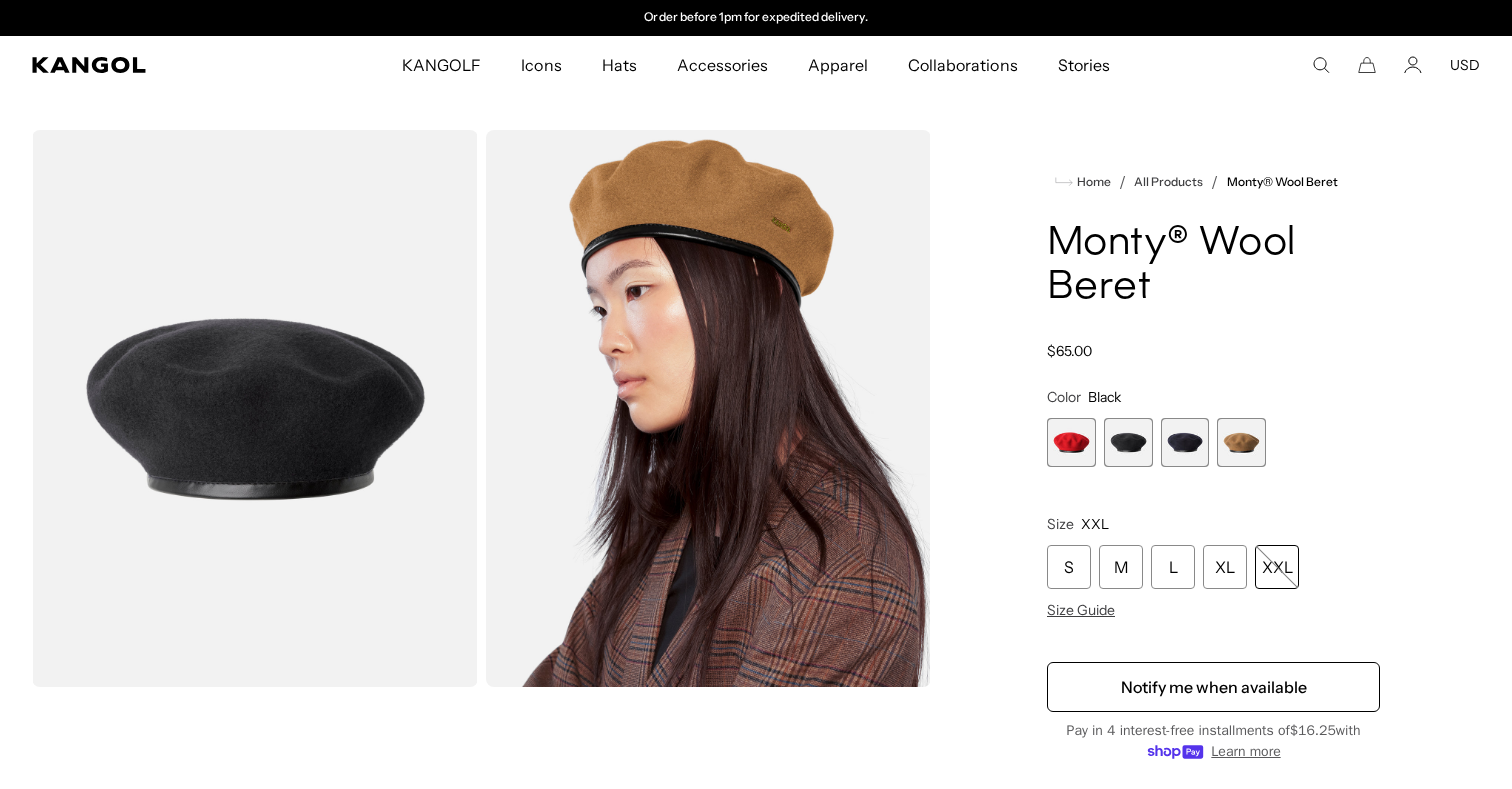 scroll, scrollTop: 91, scrollLeft: 0, axis: vertical 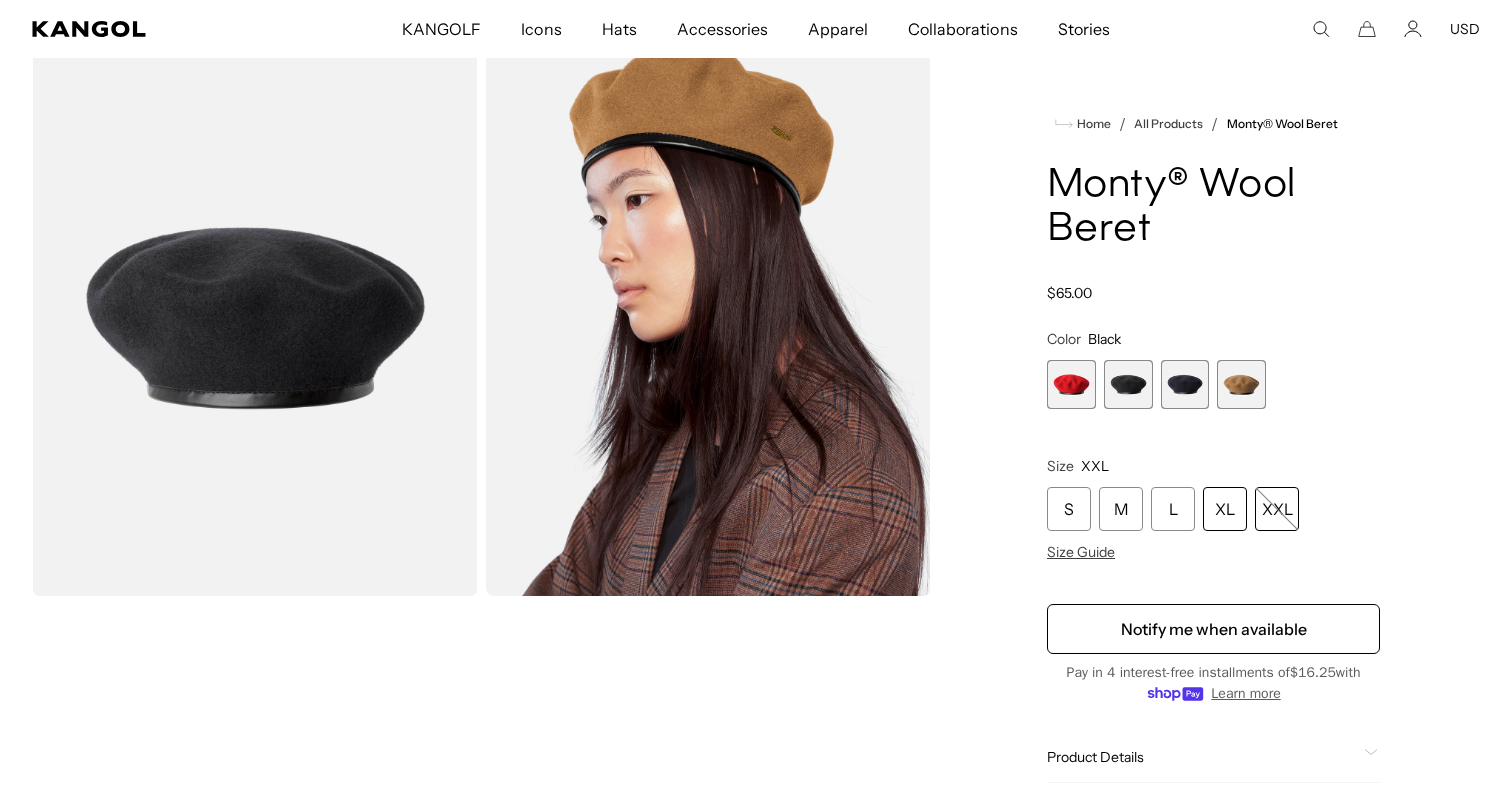 click on "XL" at bounding box center (1225, 509) 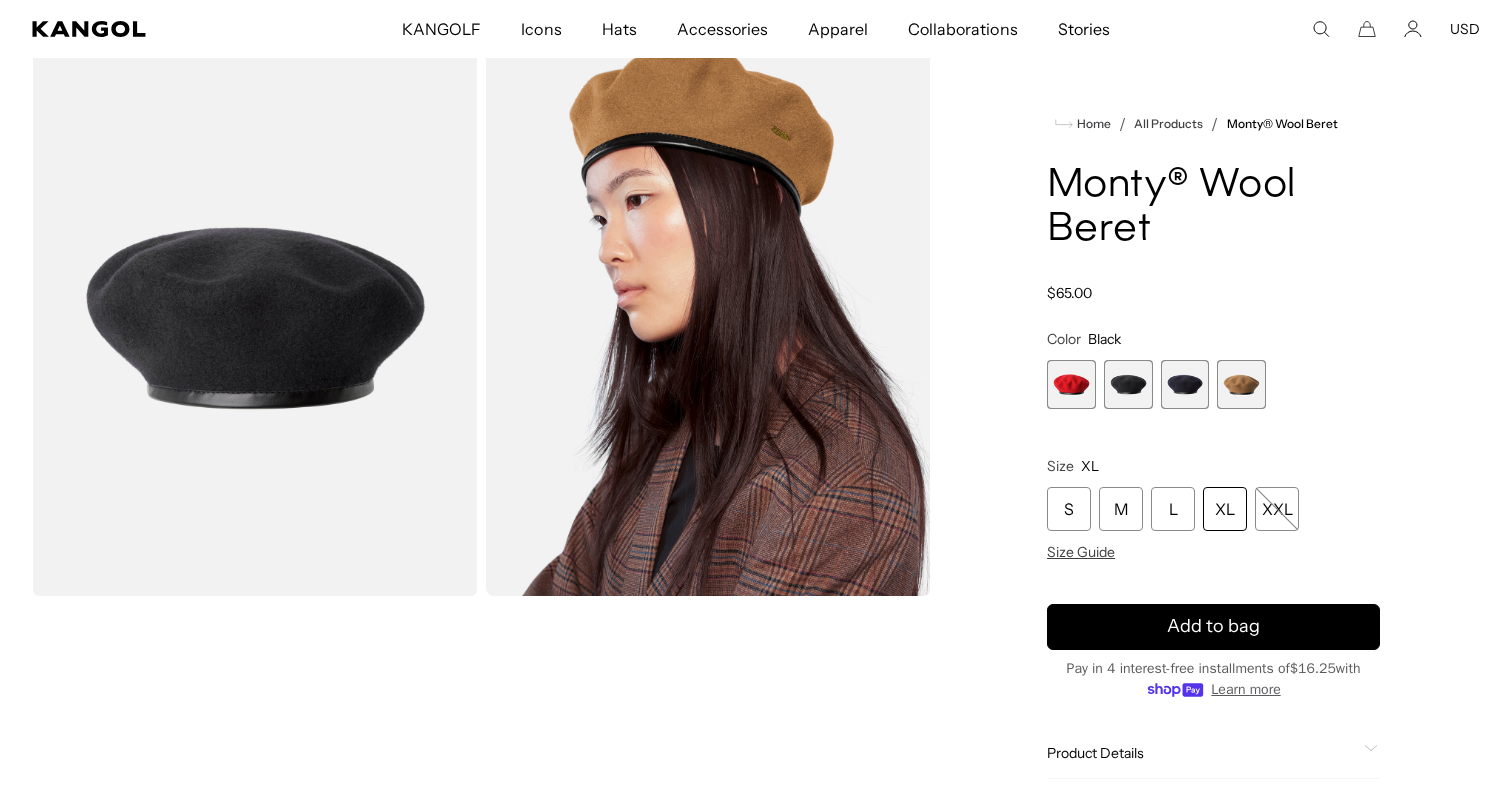 scroll, scrollTop: 0, scrollLeft: 0, axis: both 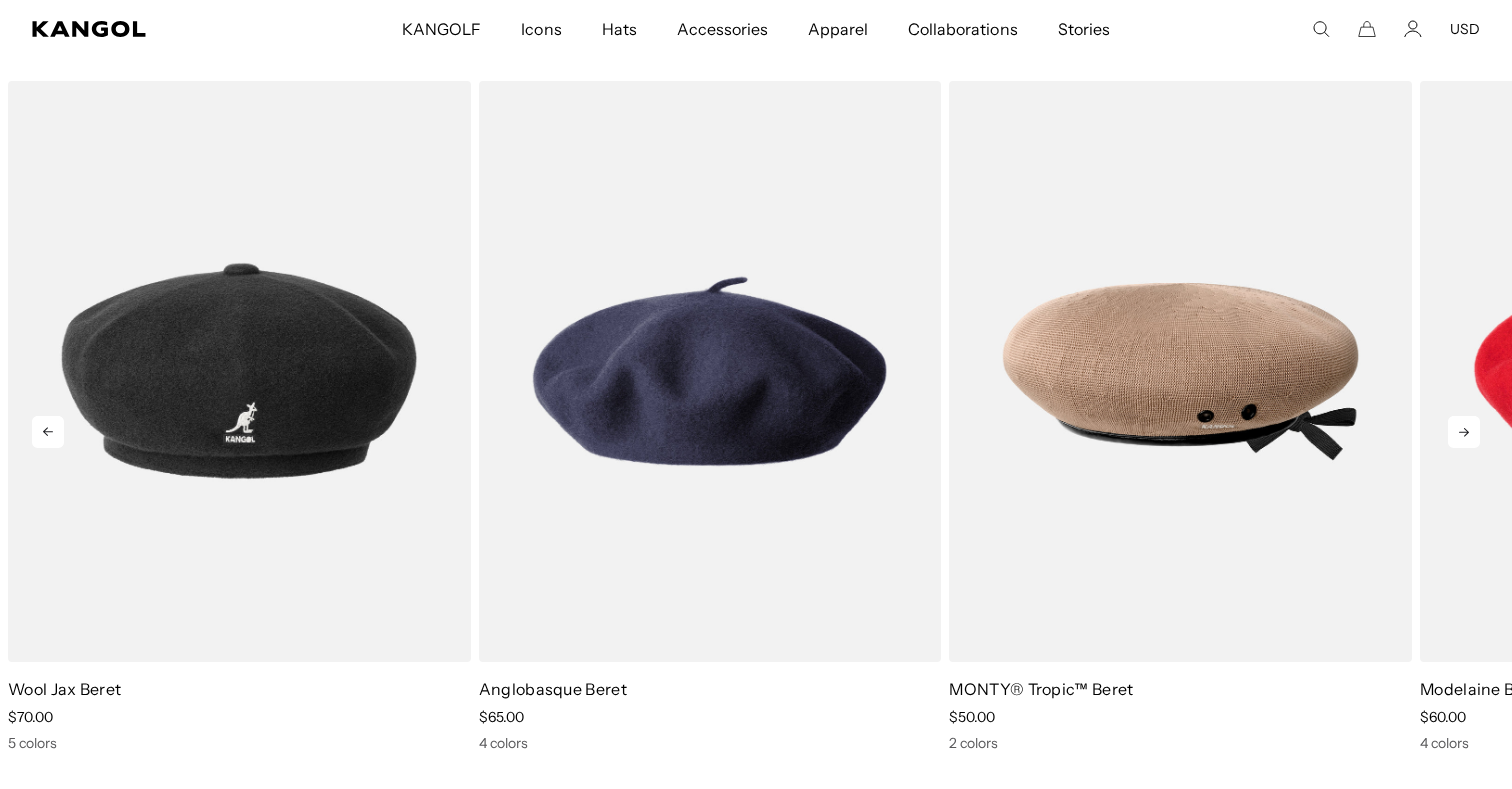 click 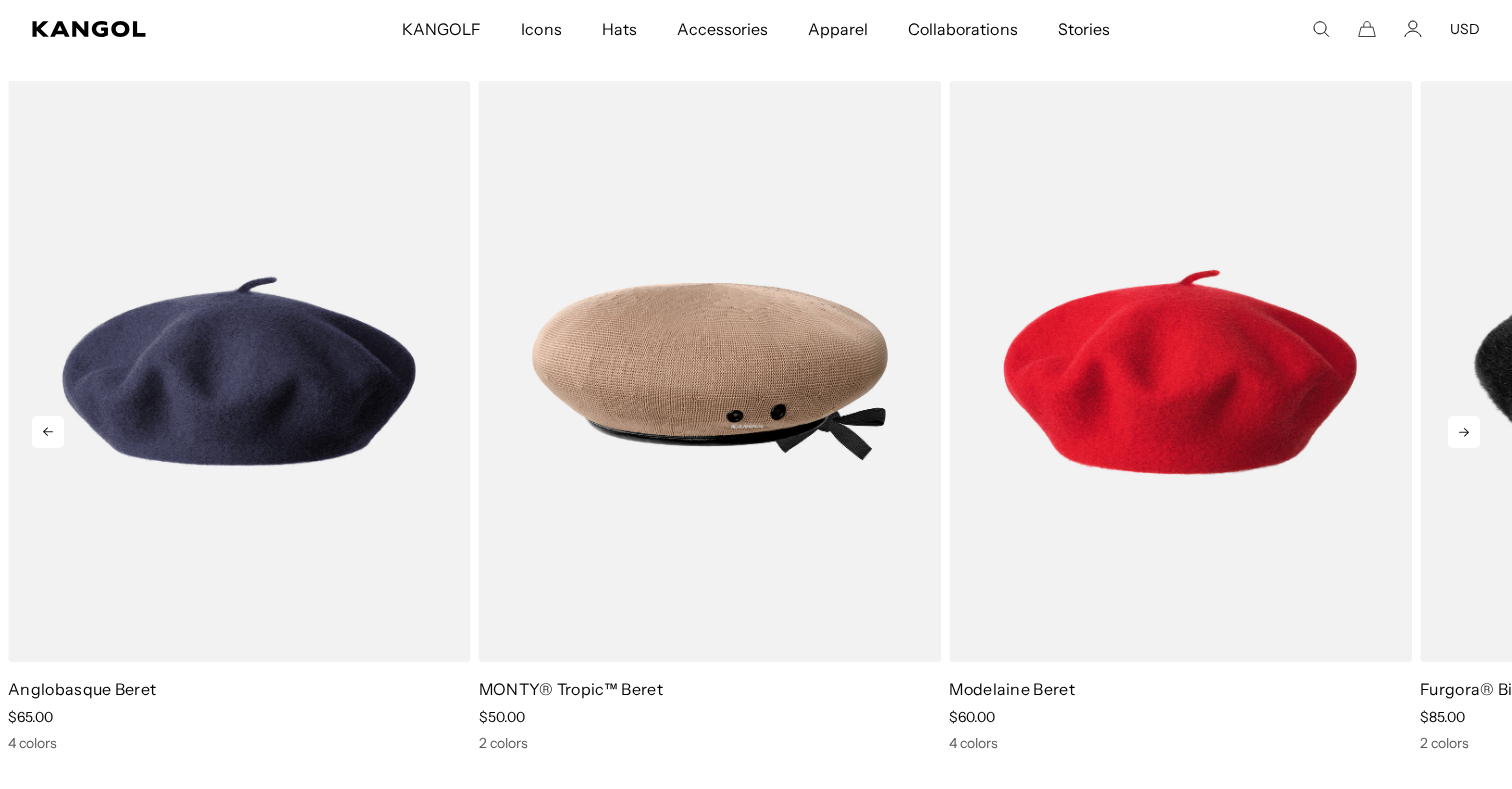 click 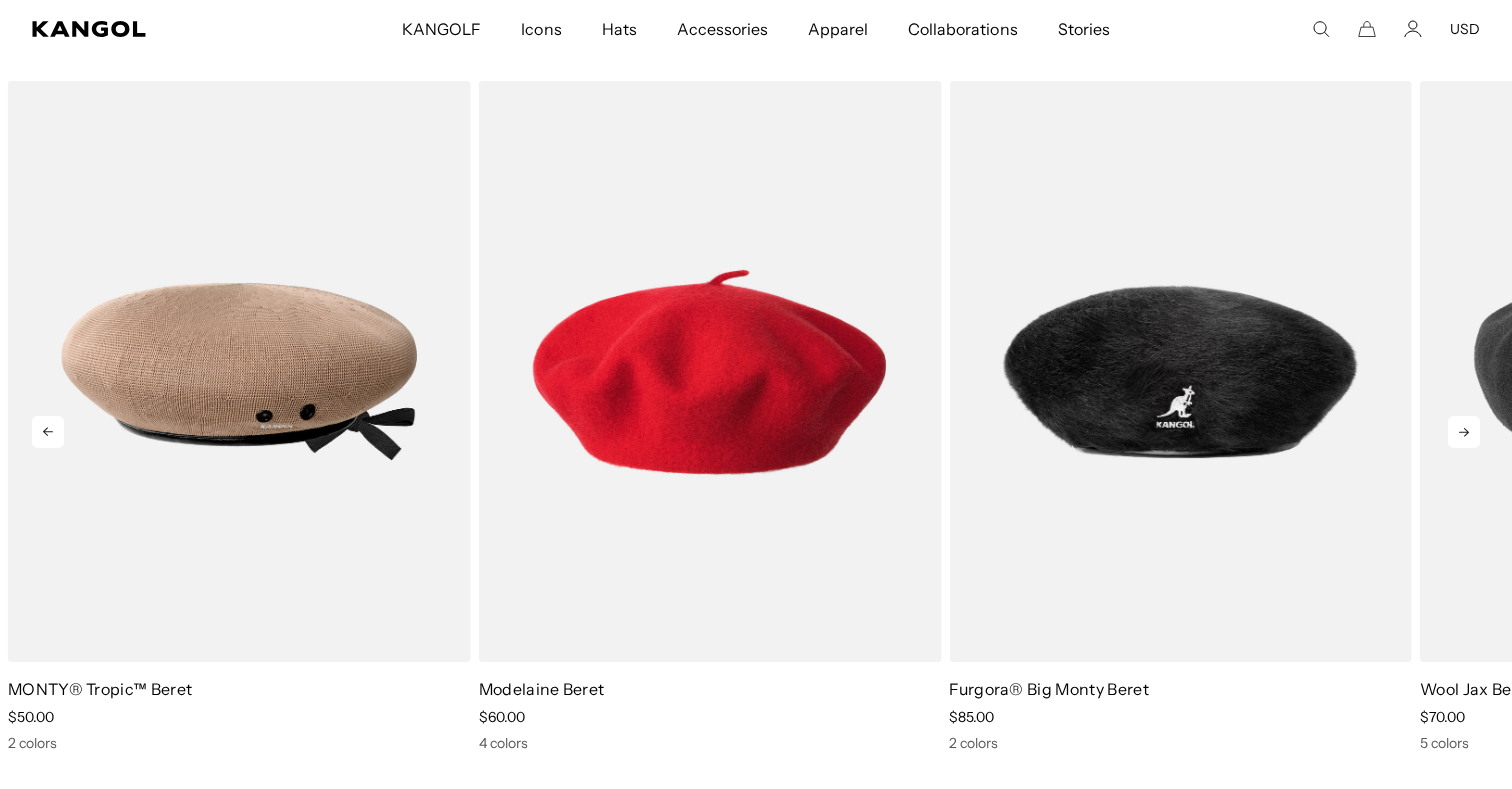 scroll, scrollTop: 0, scrollLeft: 0, axis: both 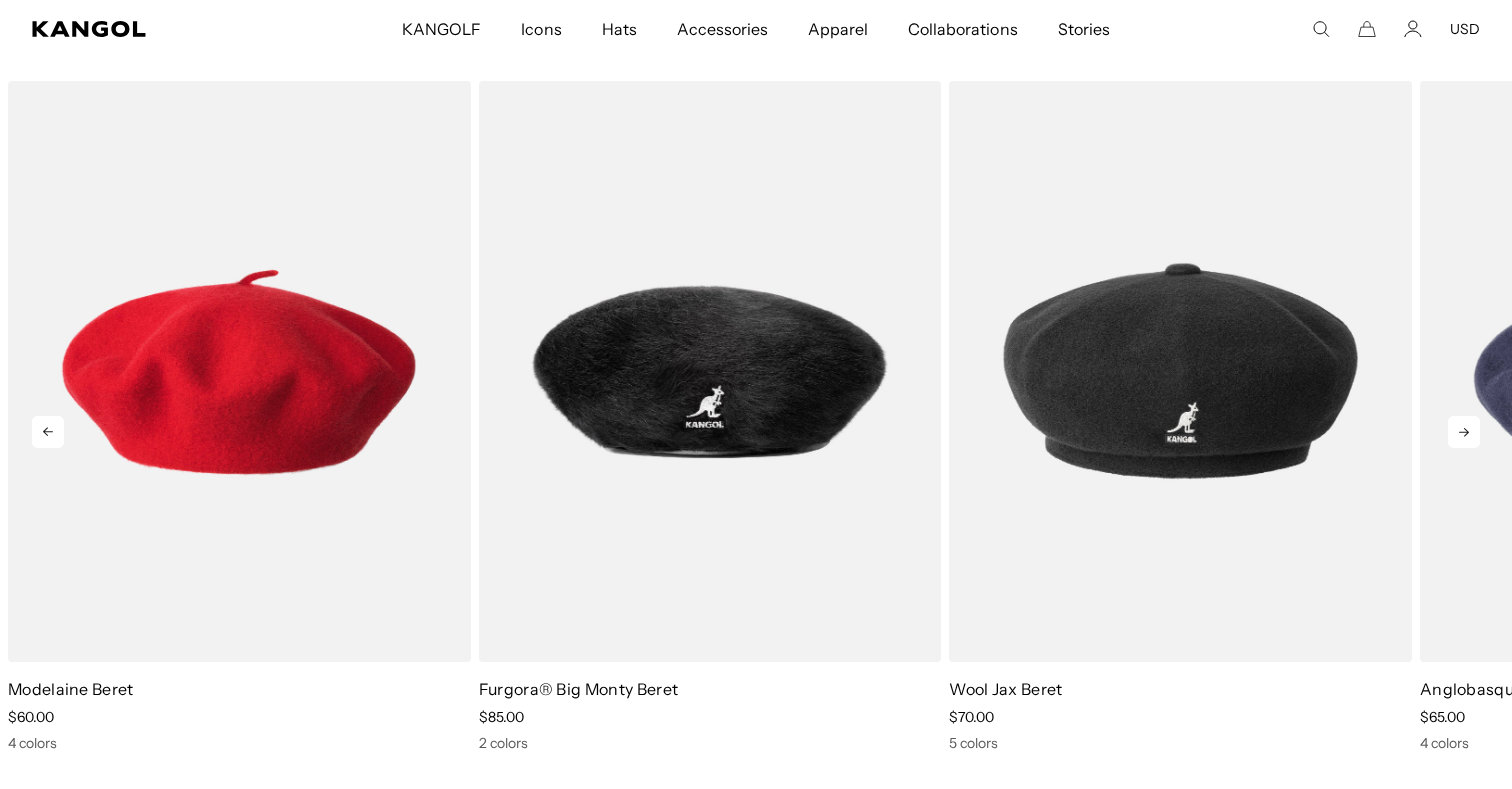 click 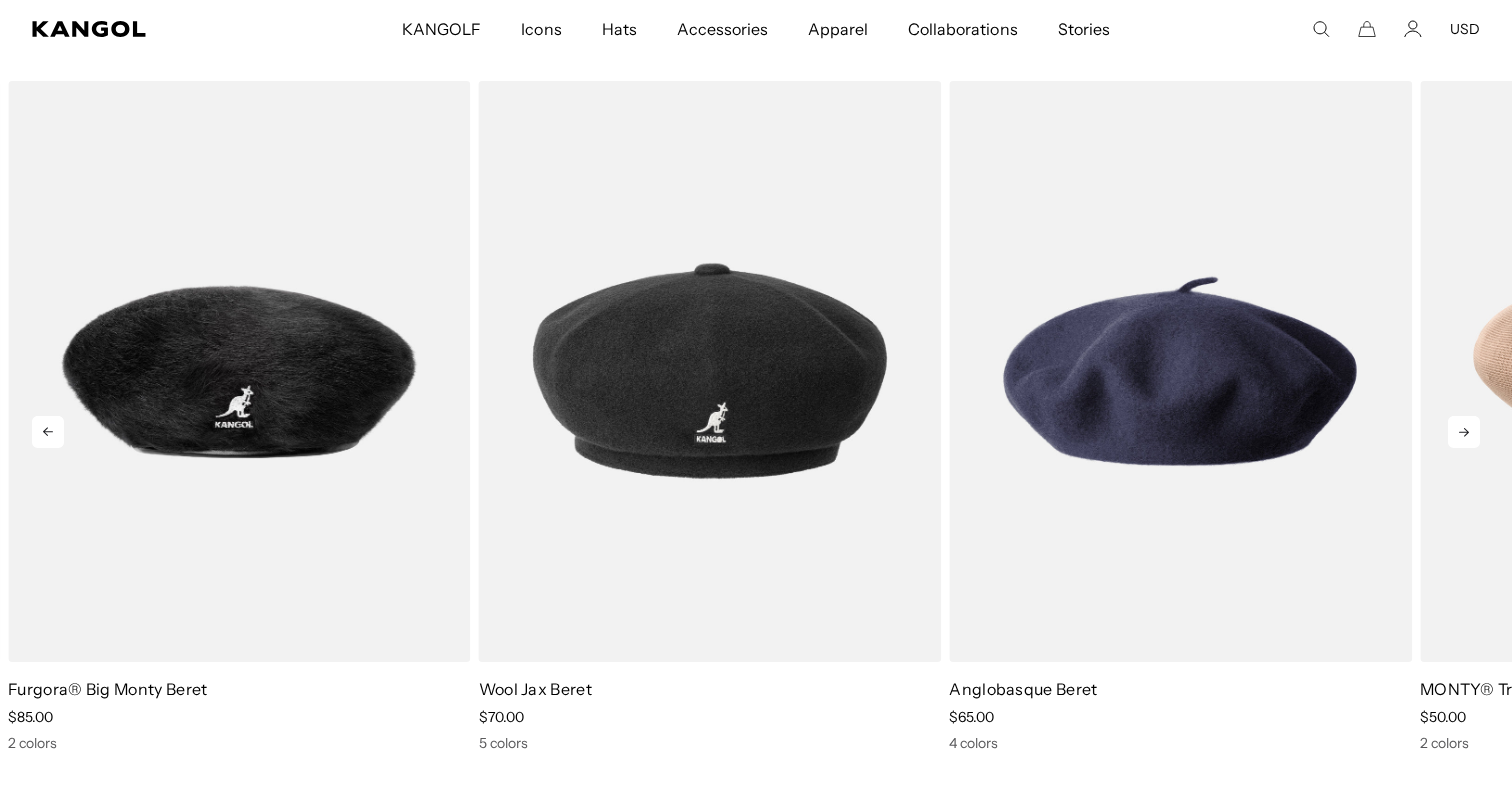 click 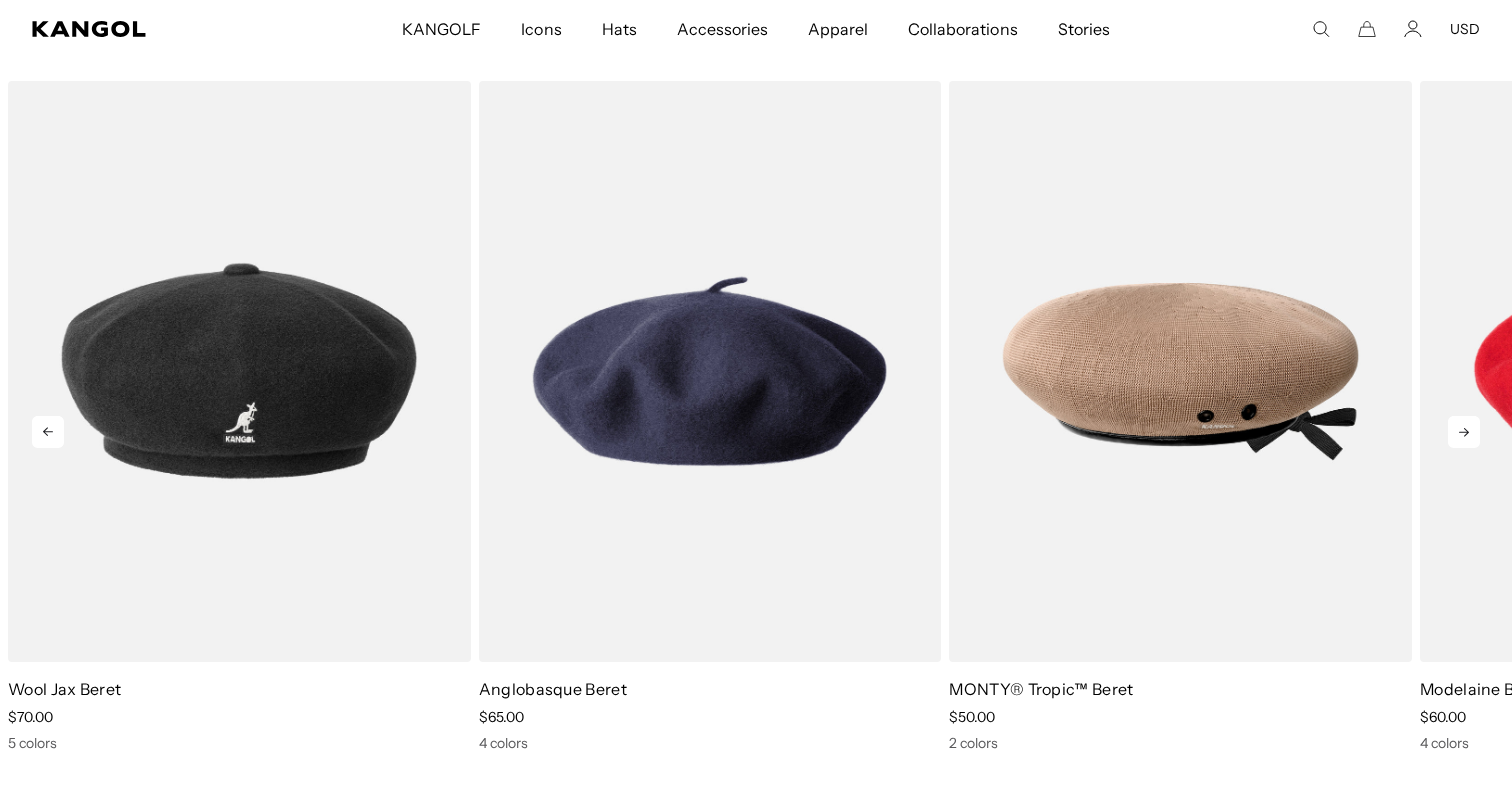 click 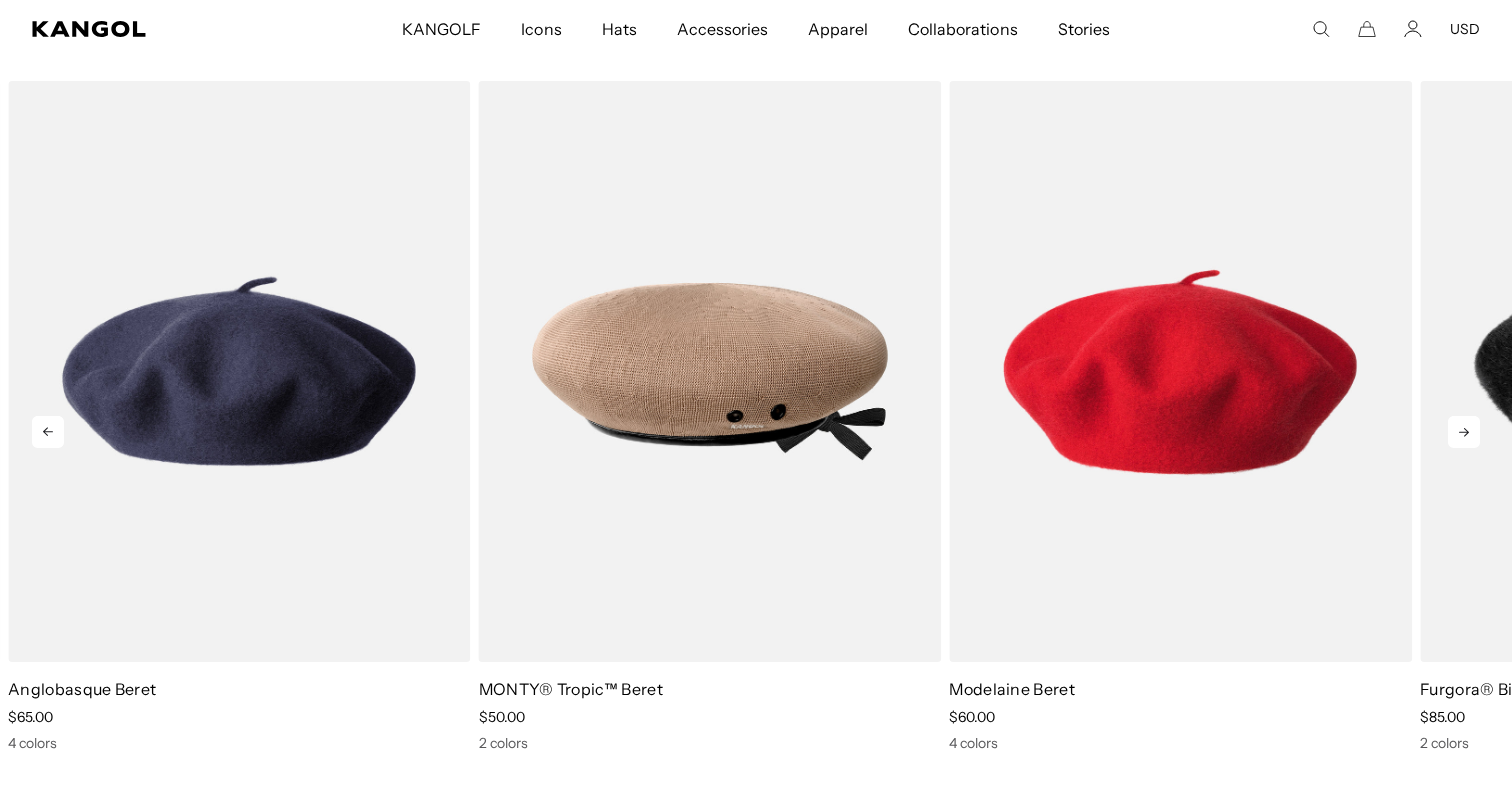 click 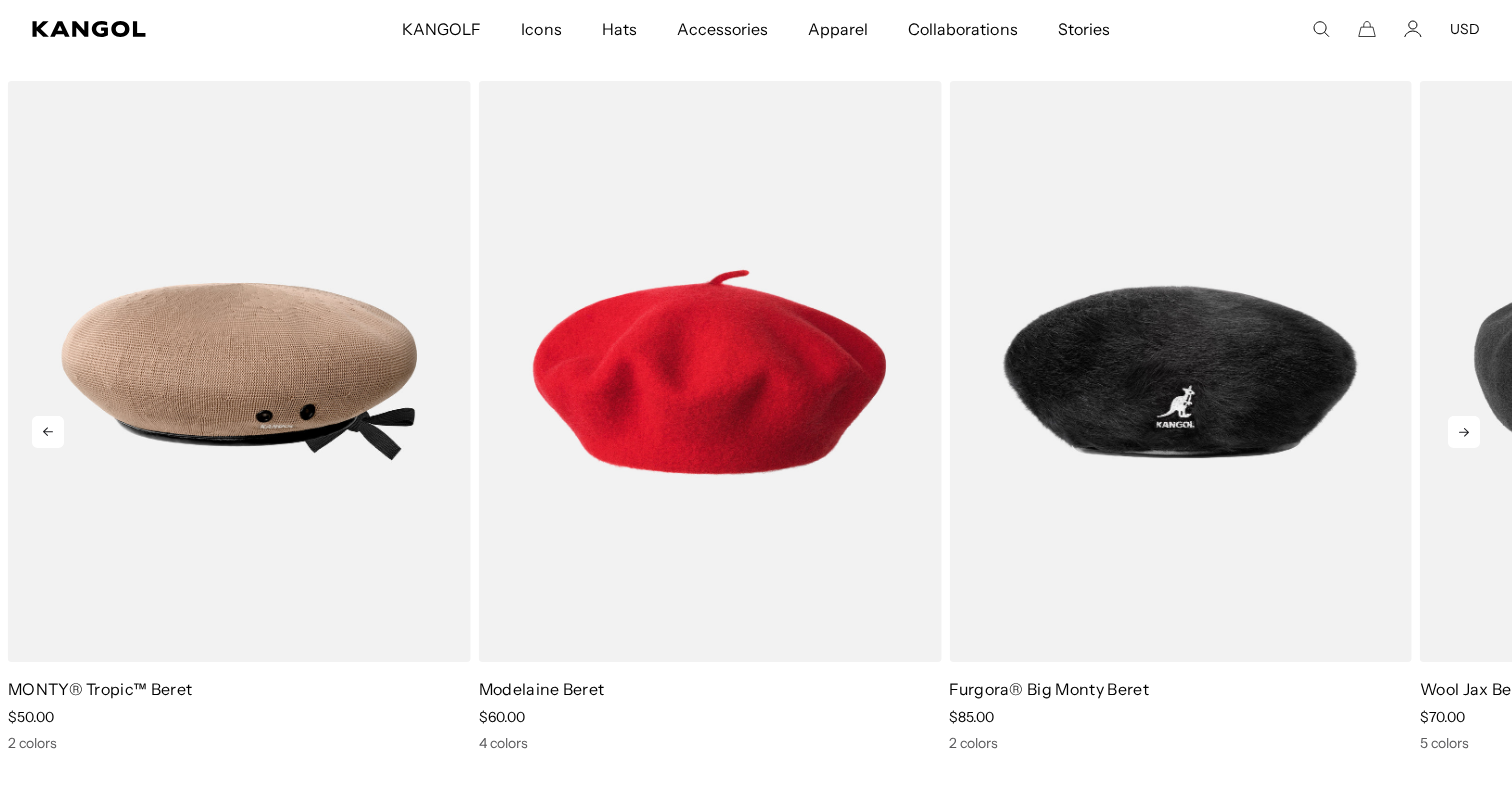 click 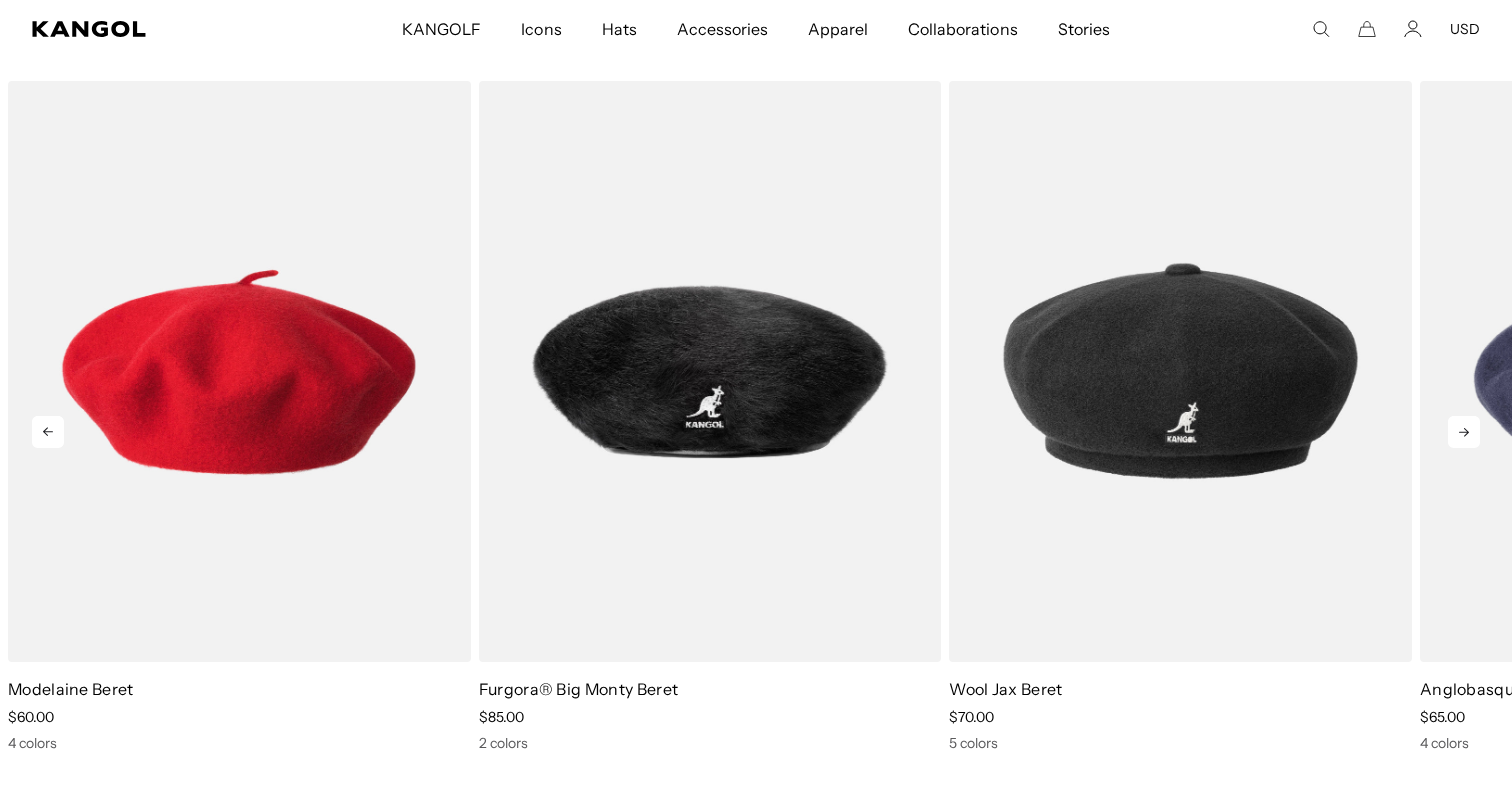 scroll, scrollTop: 0, scrollLeft: 412, axis: horizontal 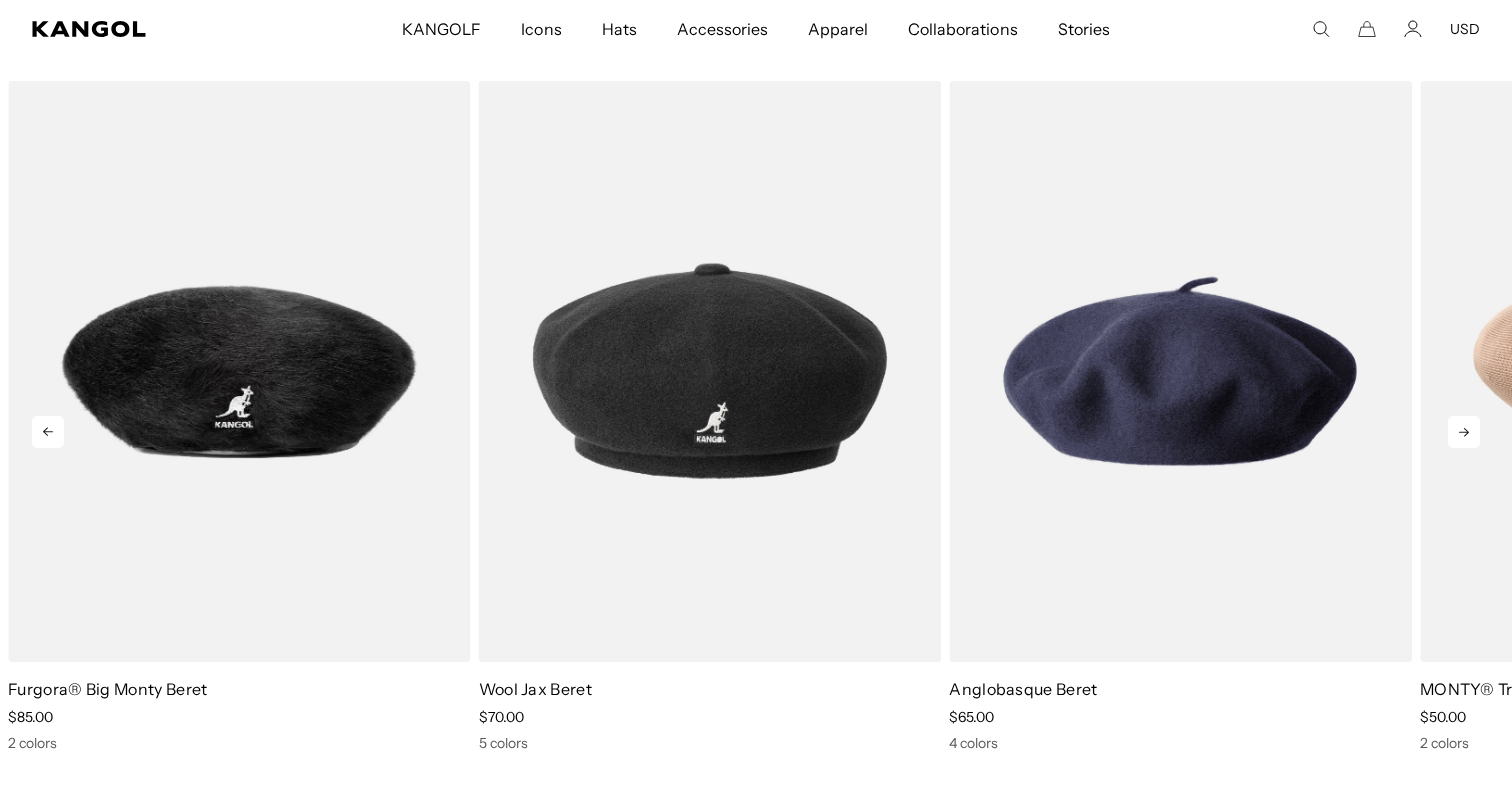 click 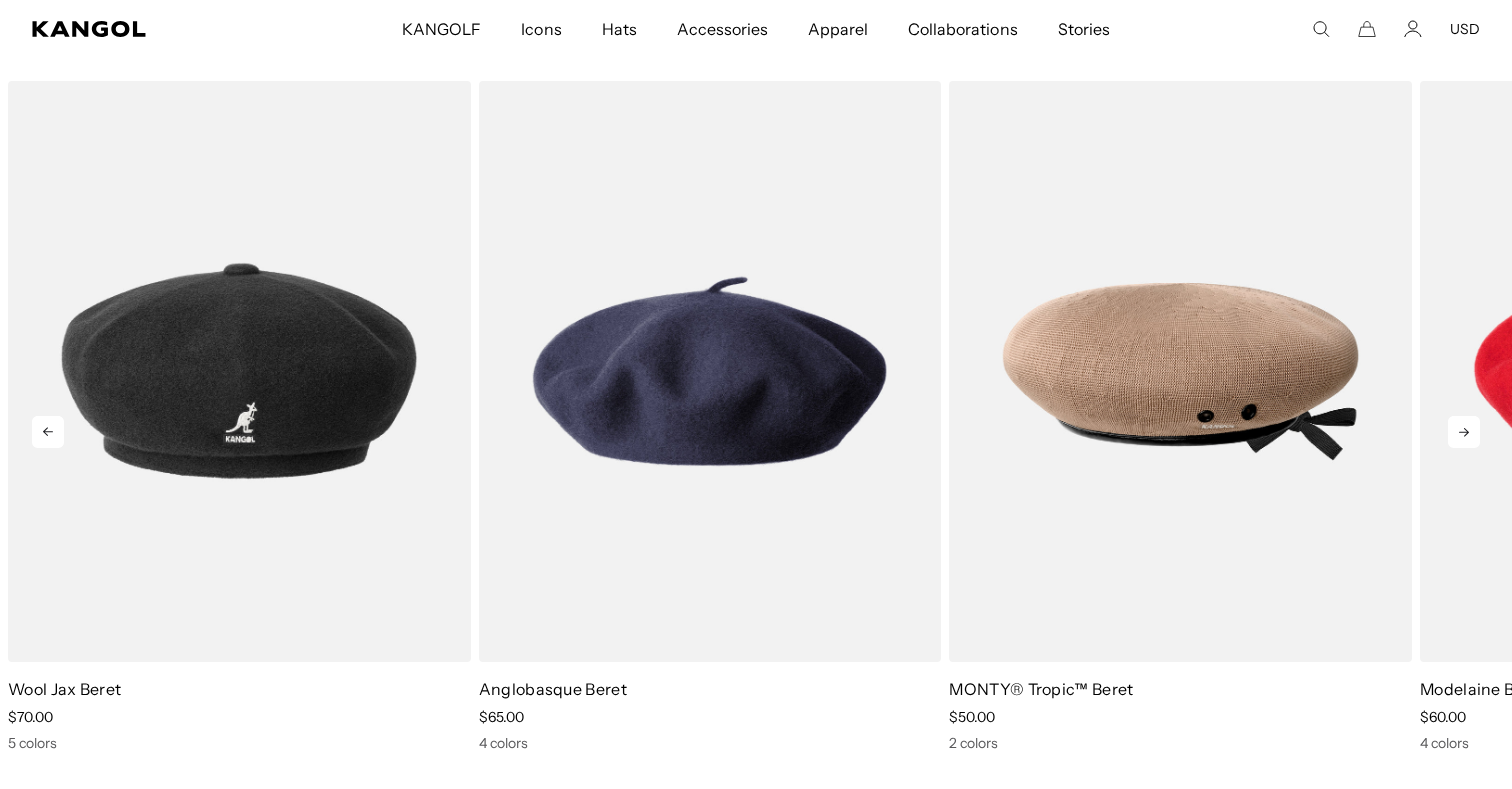 click 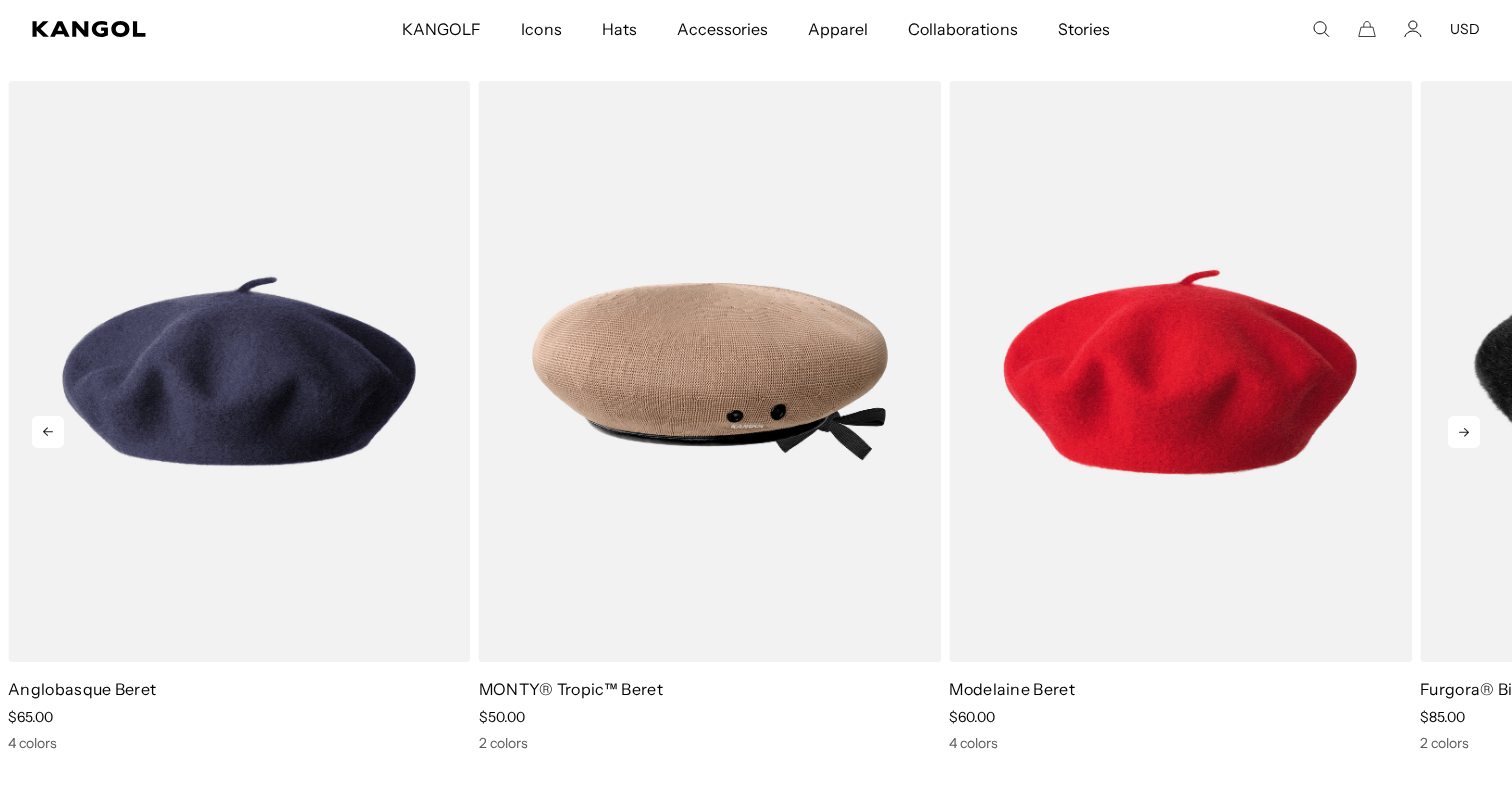 click 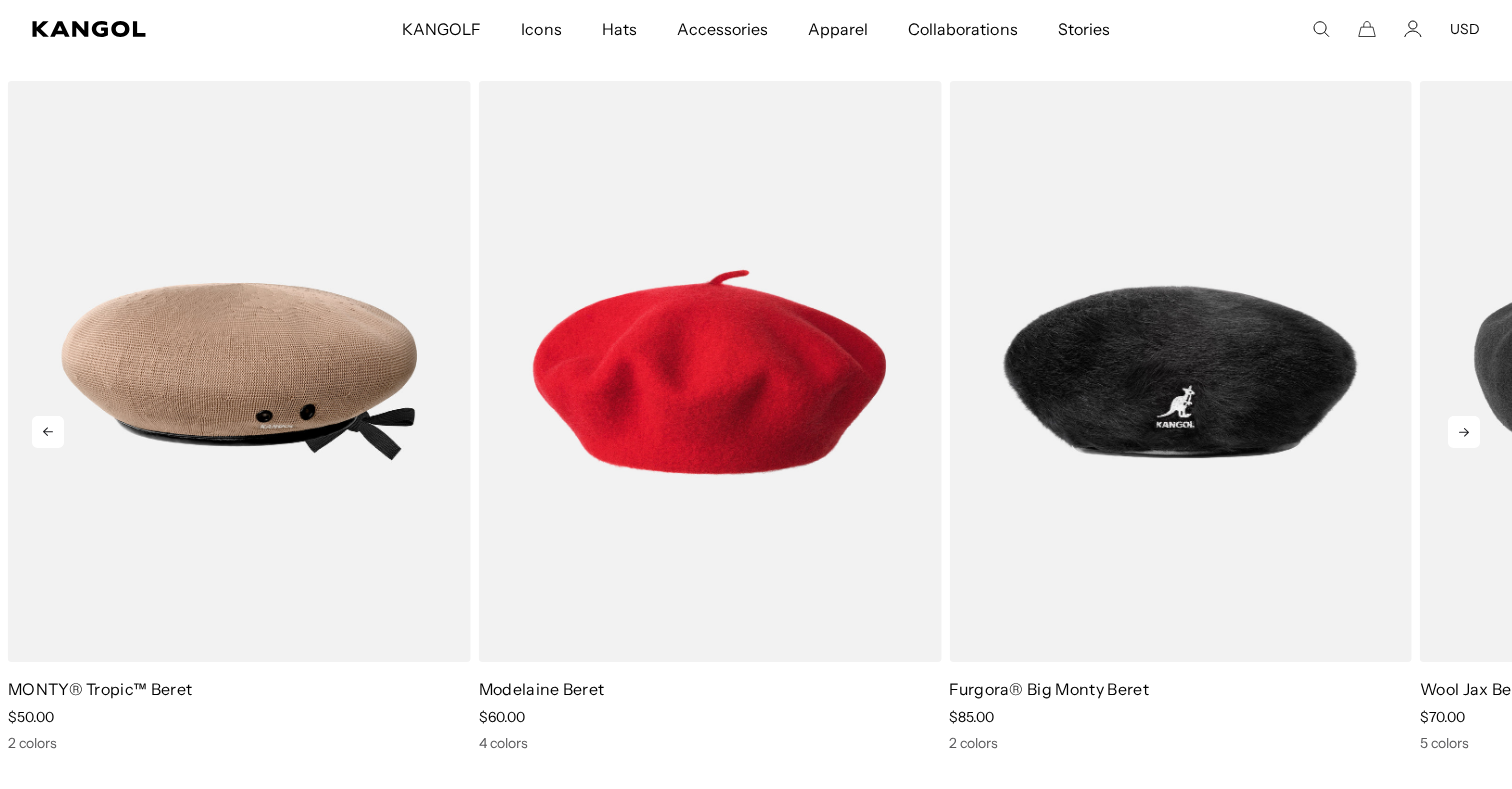 scroll, scrollTop: 0, scrollLeft: 0, axis: both 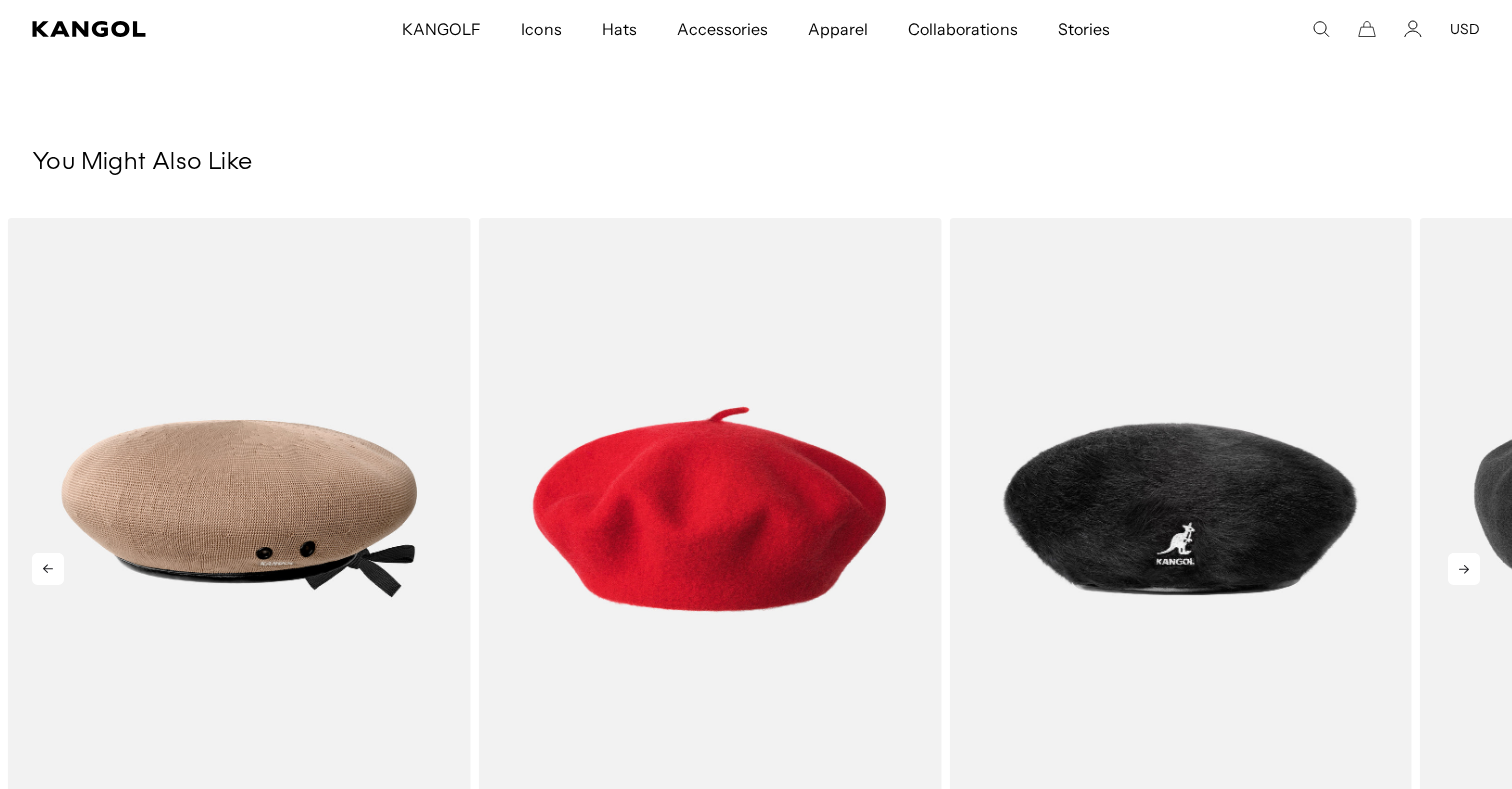 click 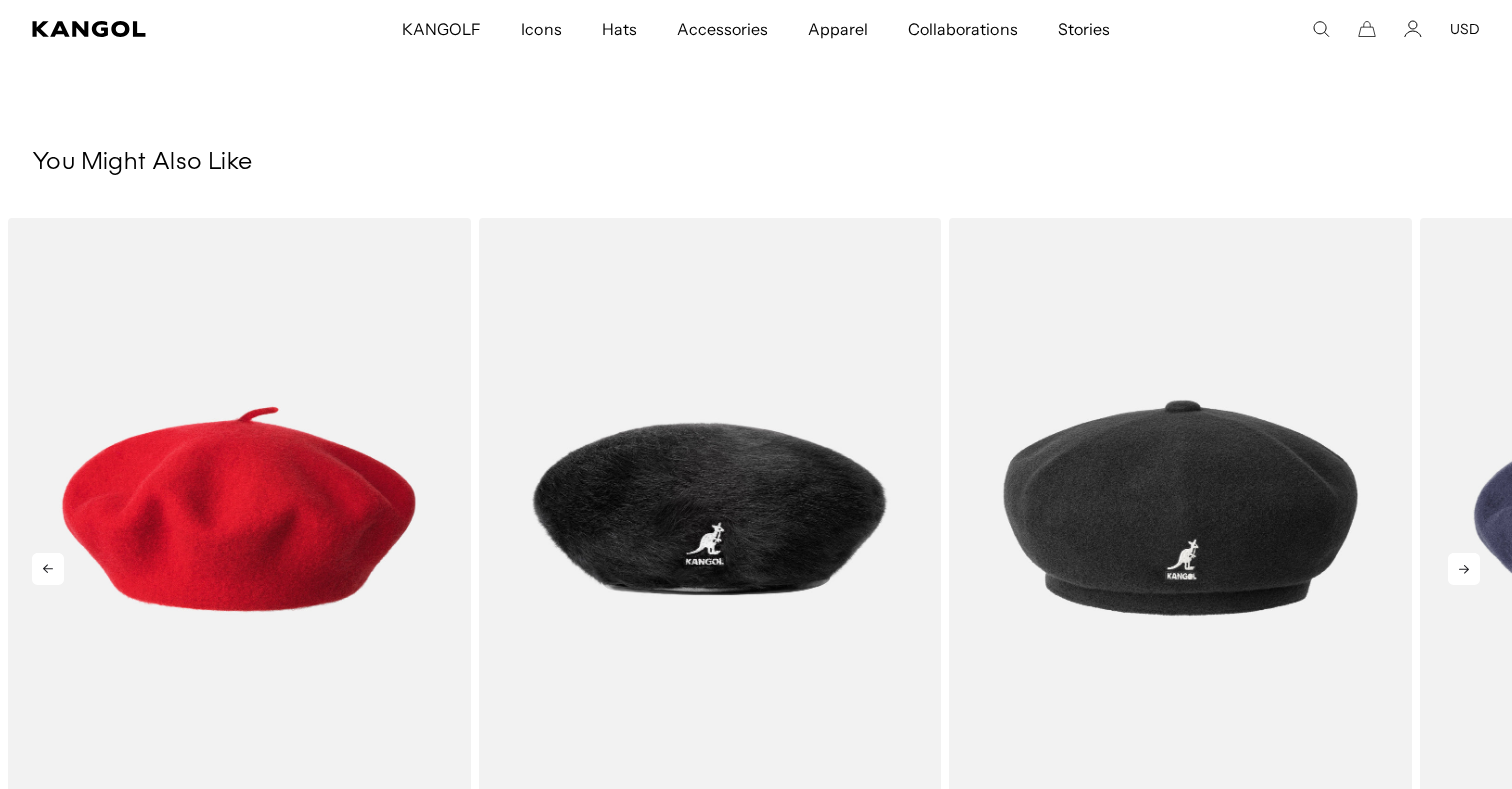 click 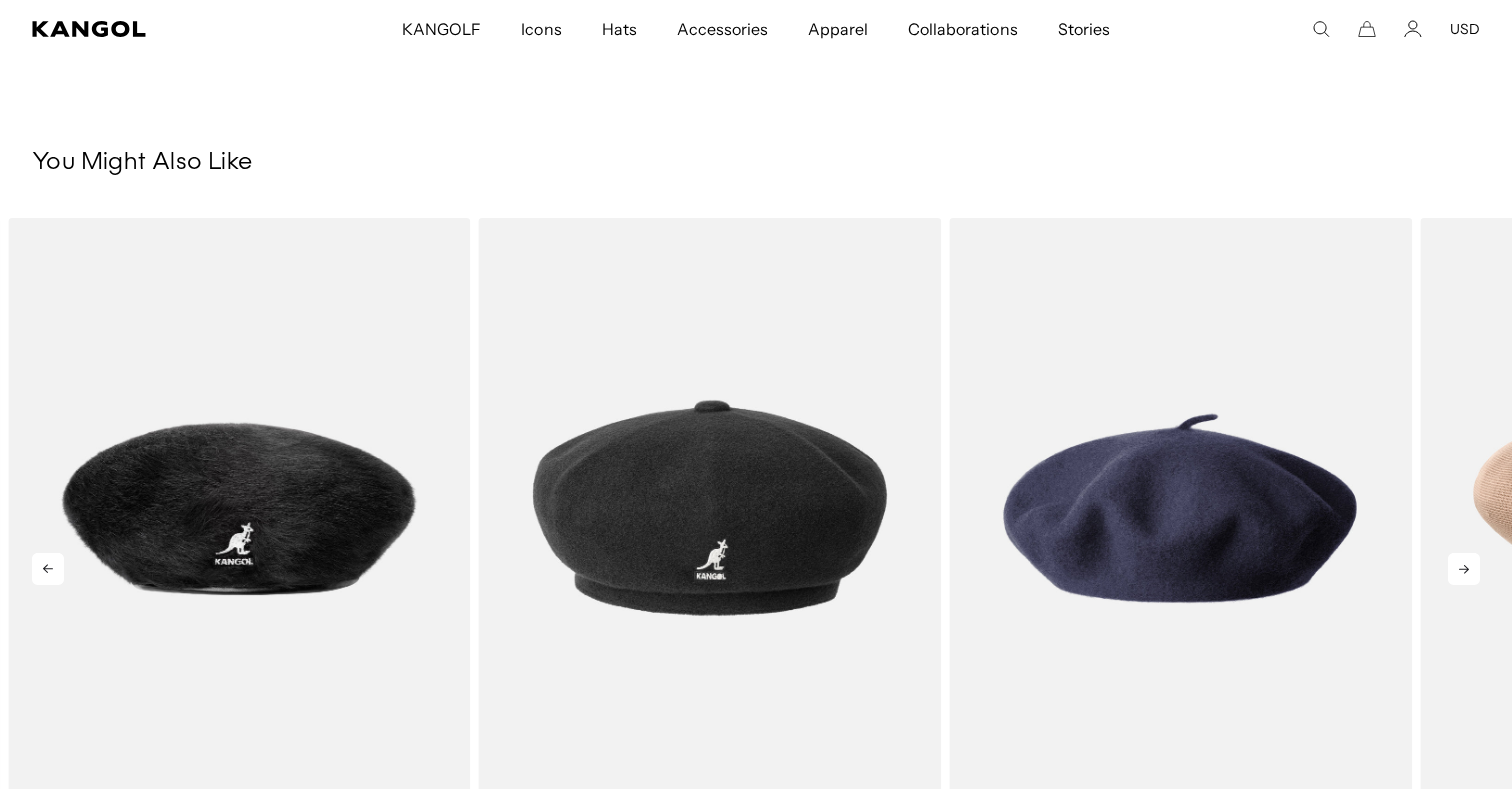 click 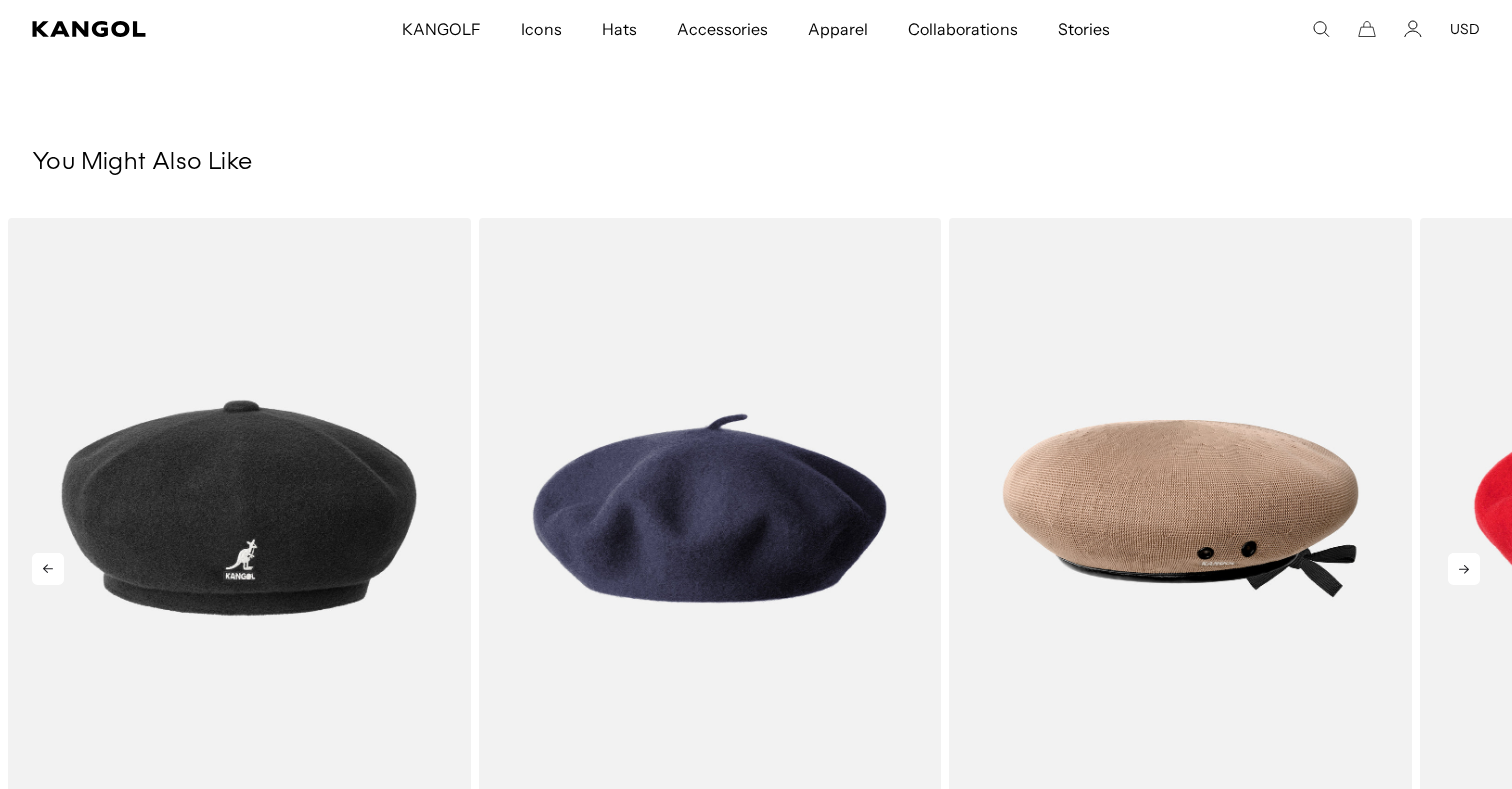 scroll, scrollTop: 0, scrollLeft: 0, axis: both 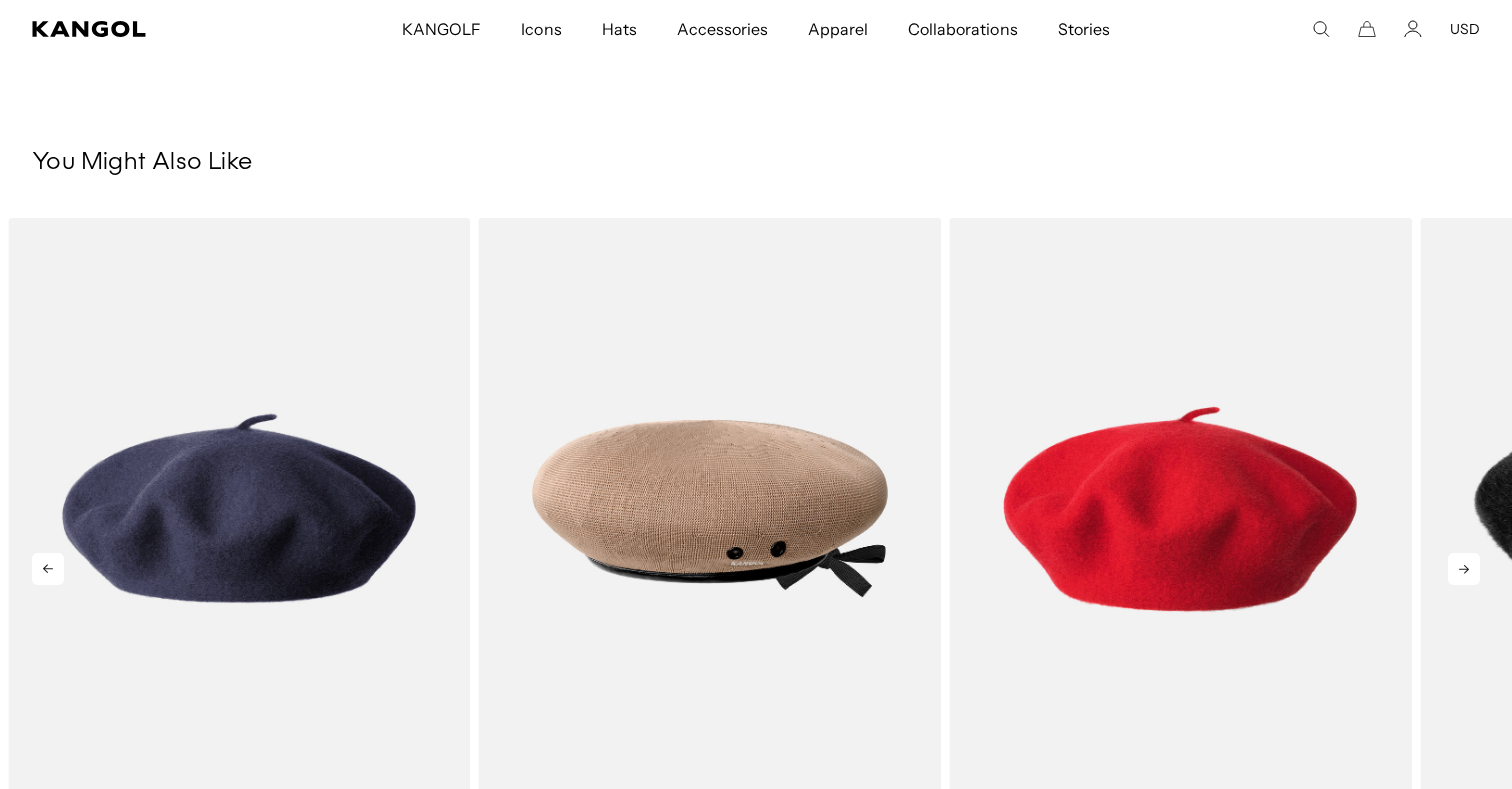 click 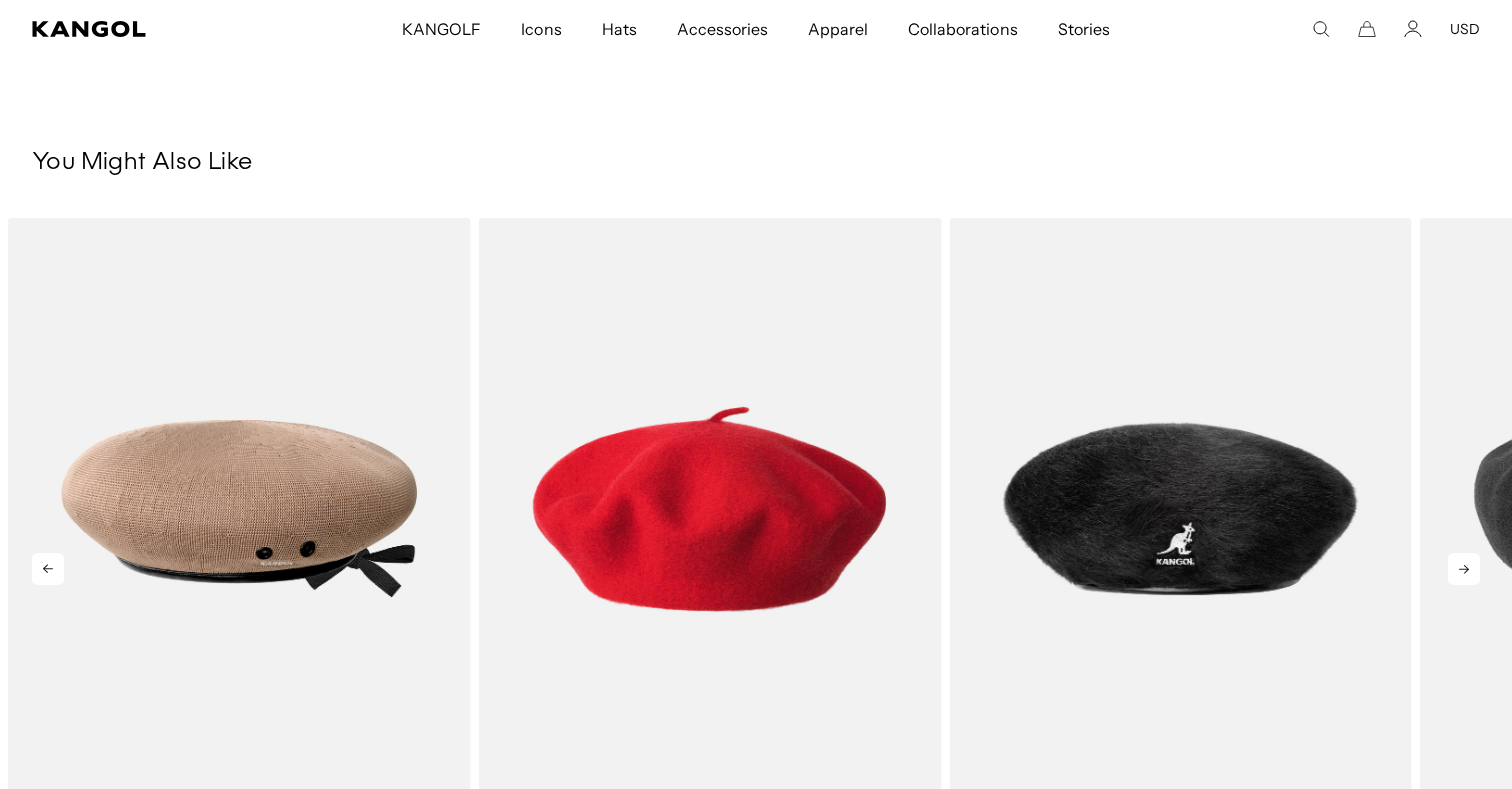click 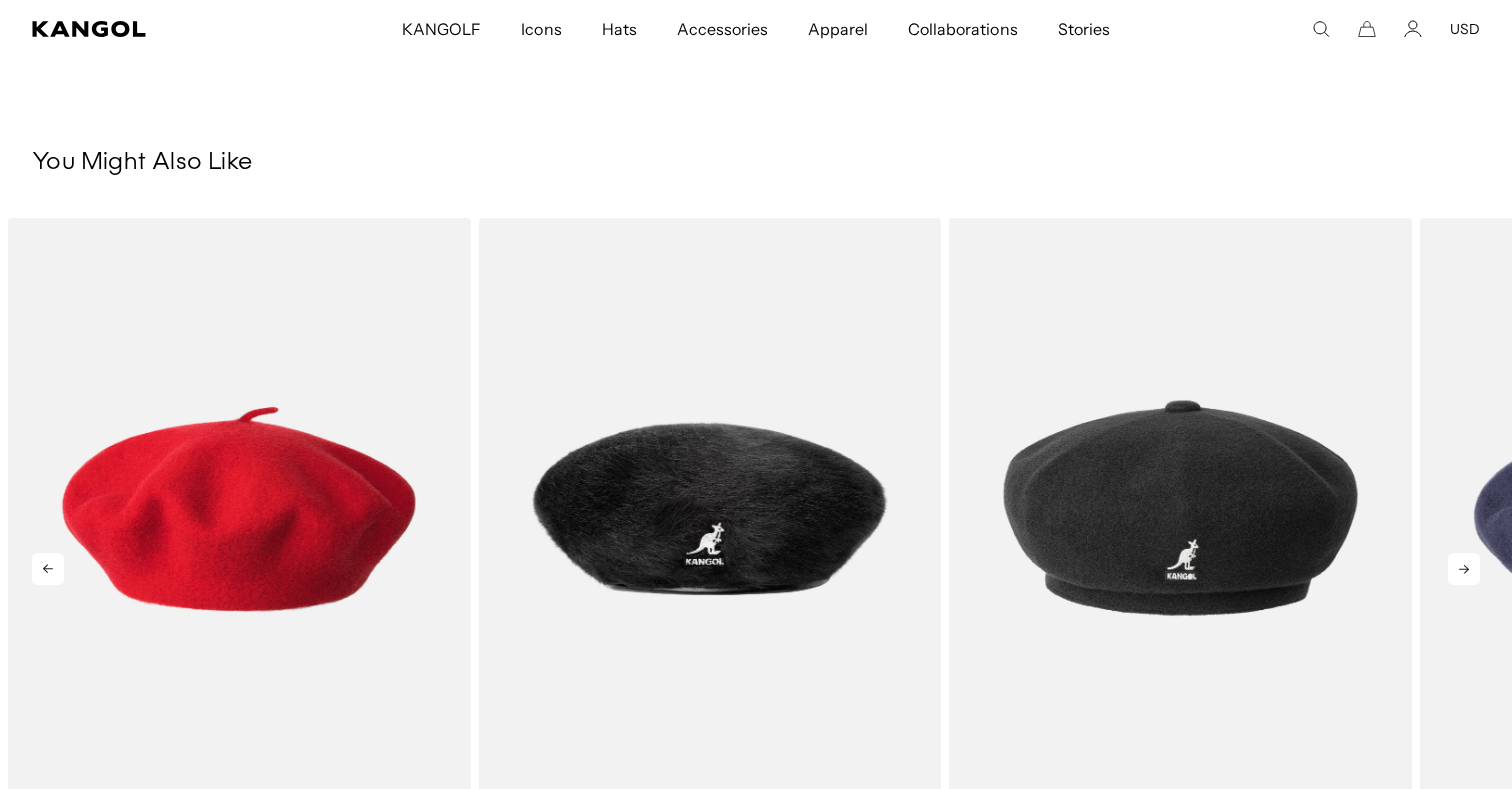 click 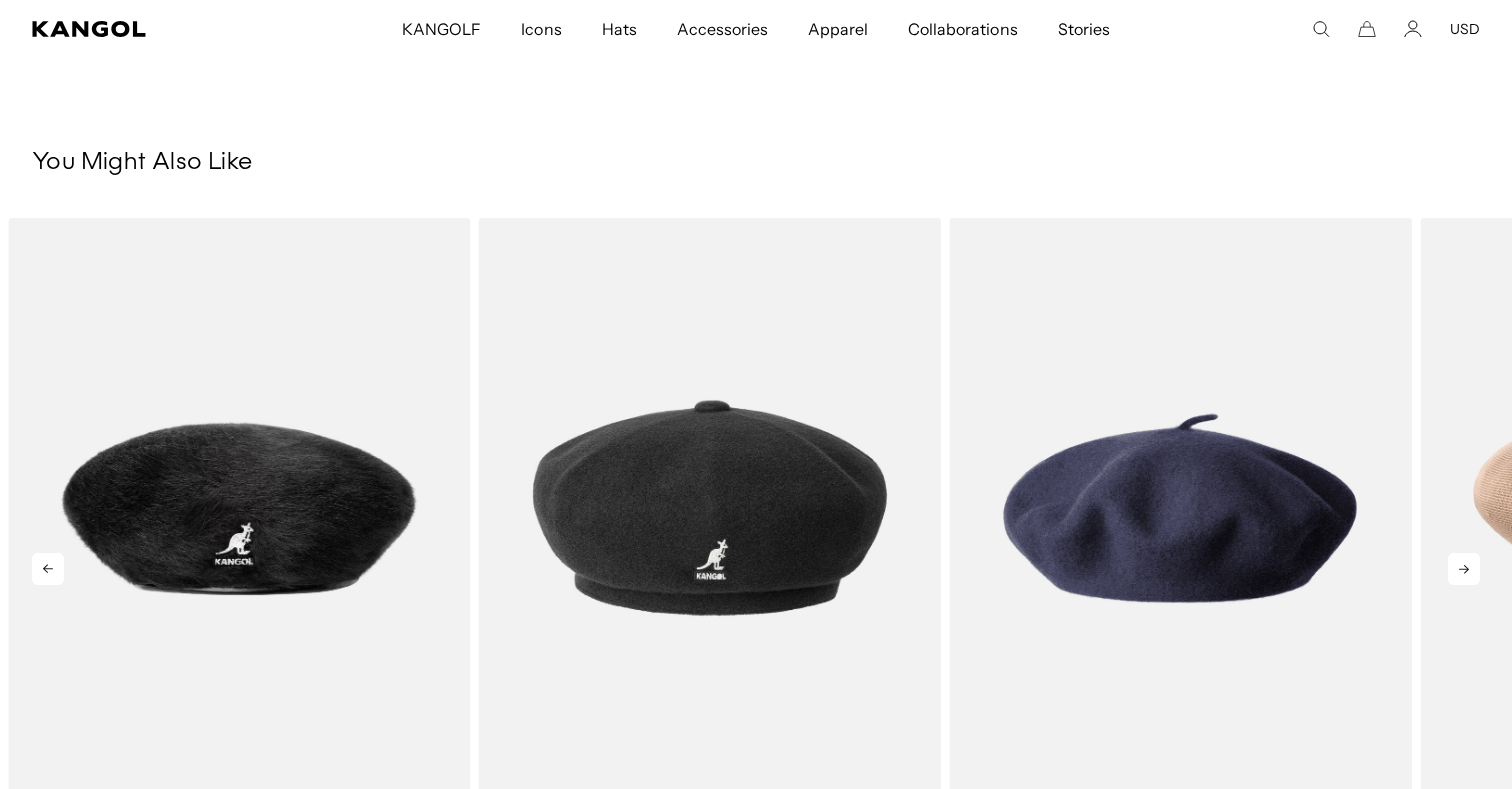 click 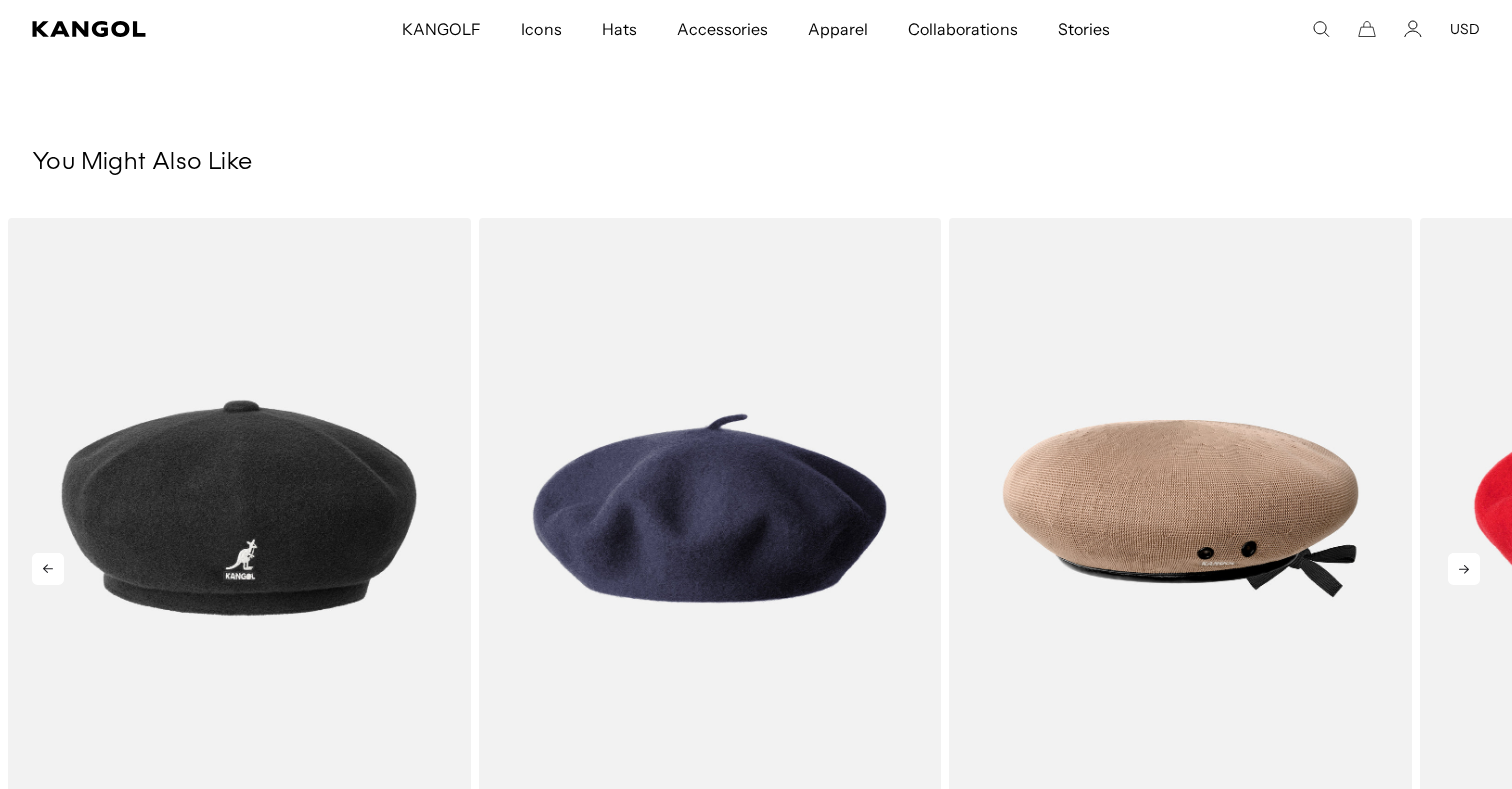 click 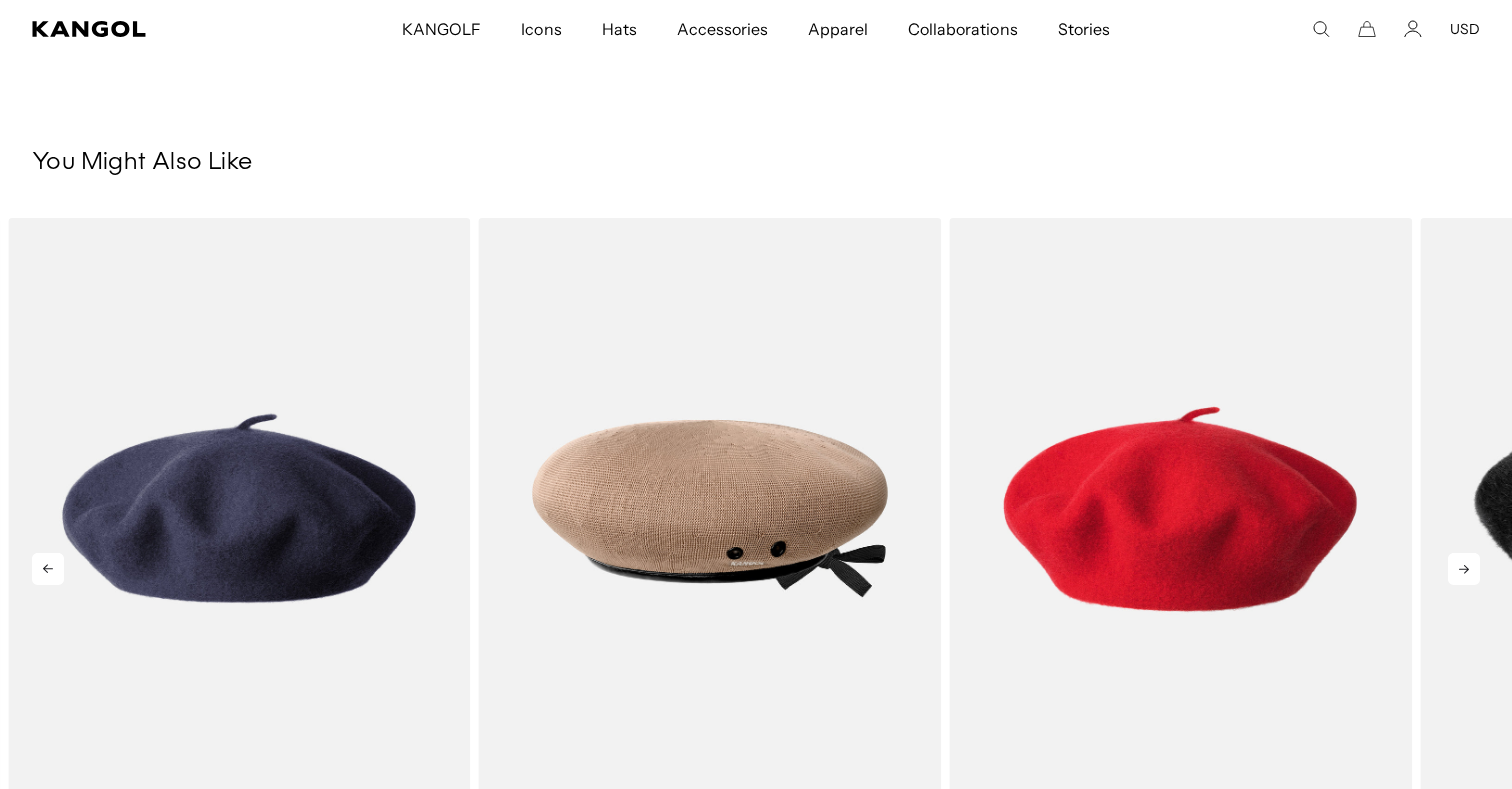 scroll, scrollTop: 0, scrollLeft: 0, axis: both 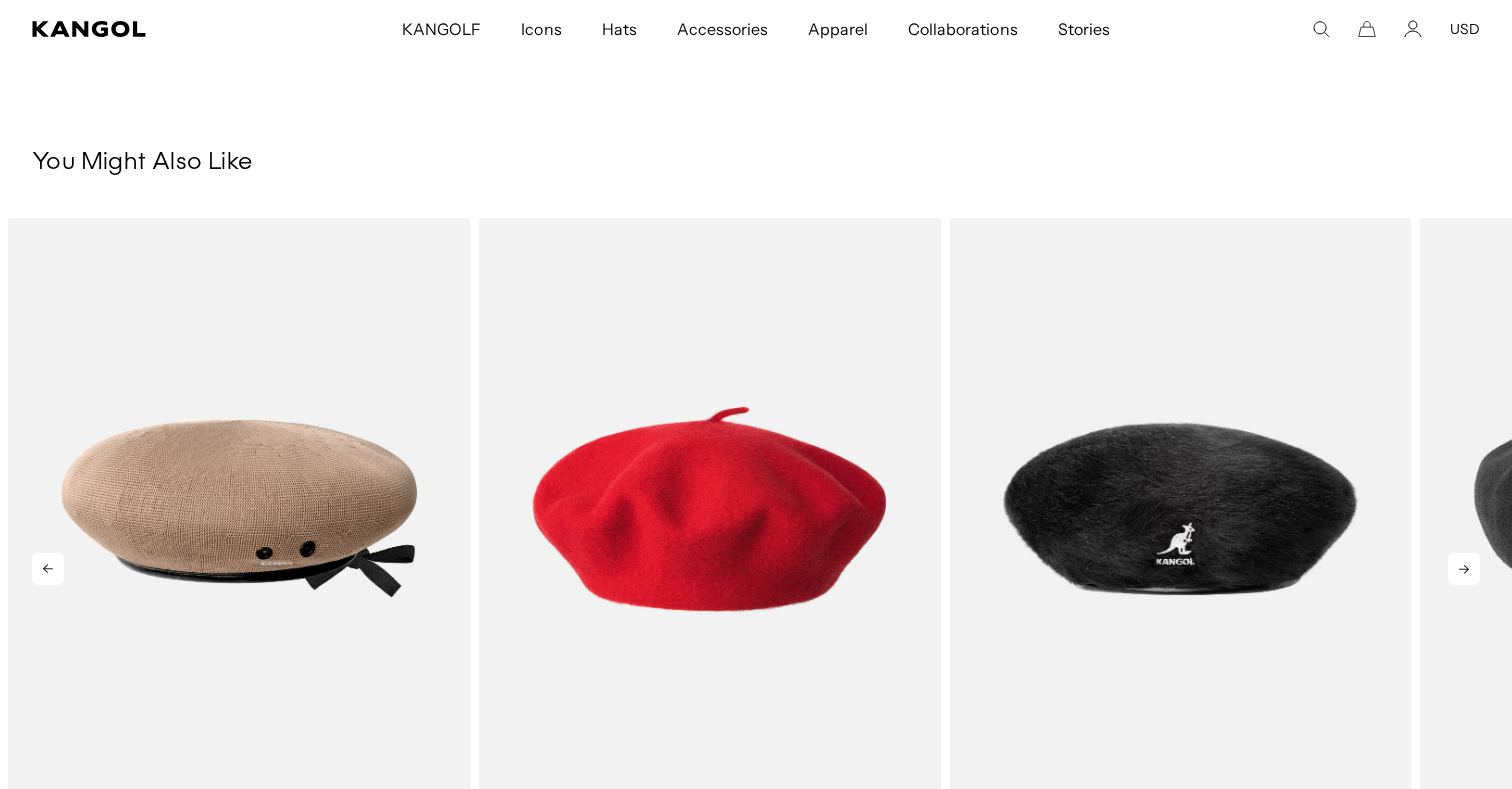 click 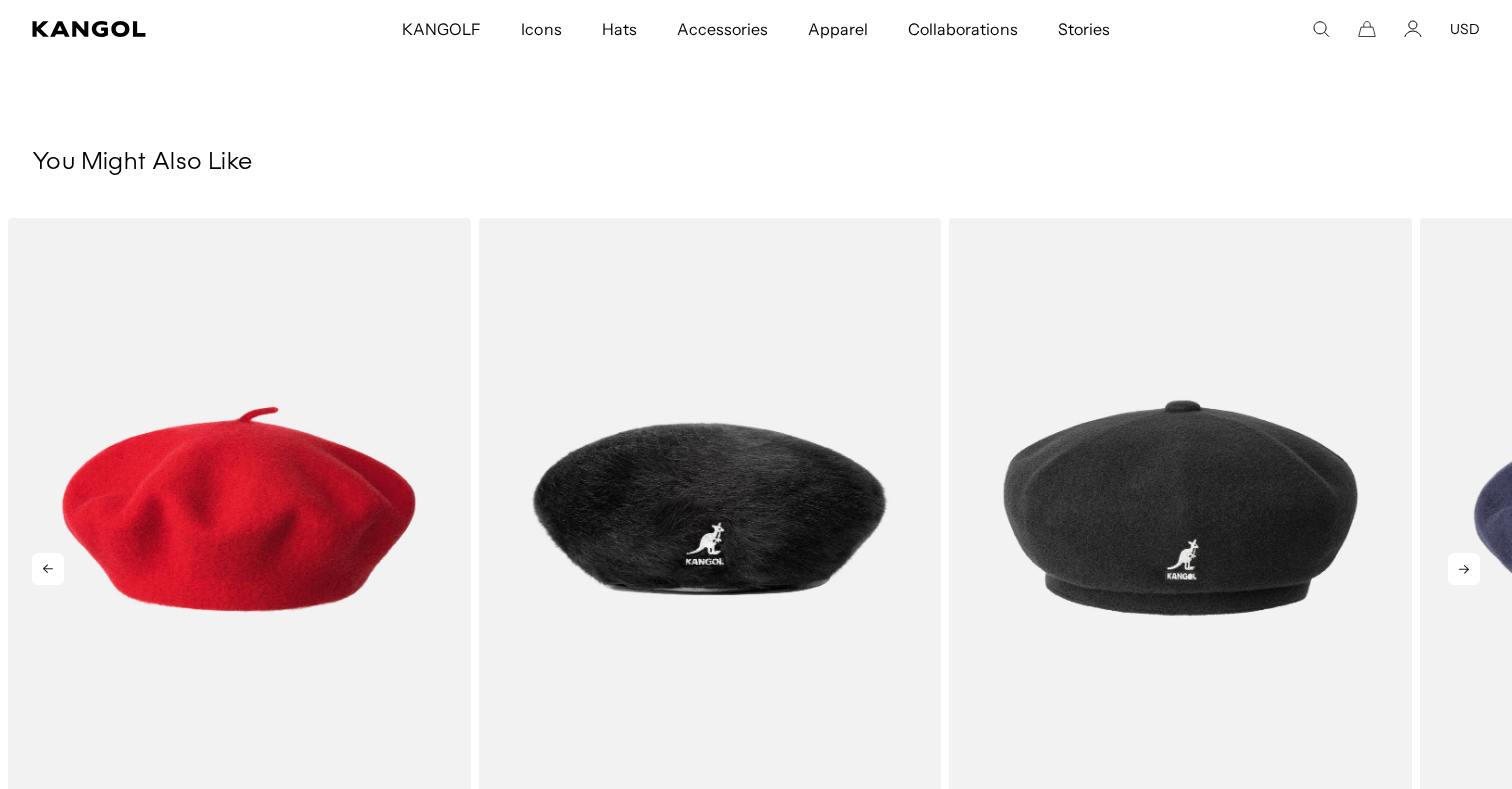 click 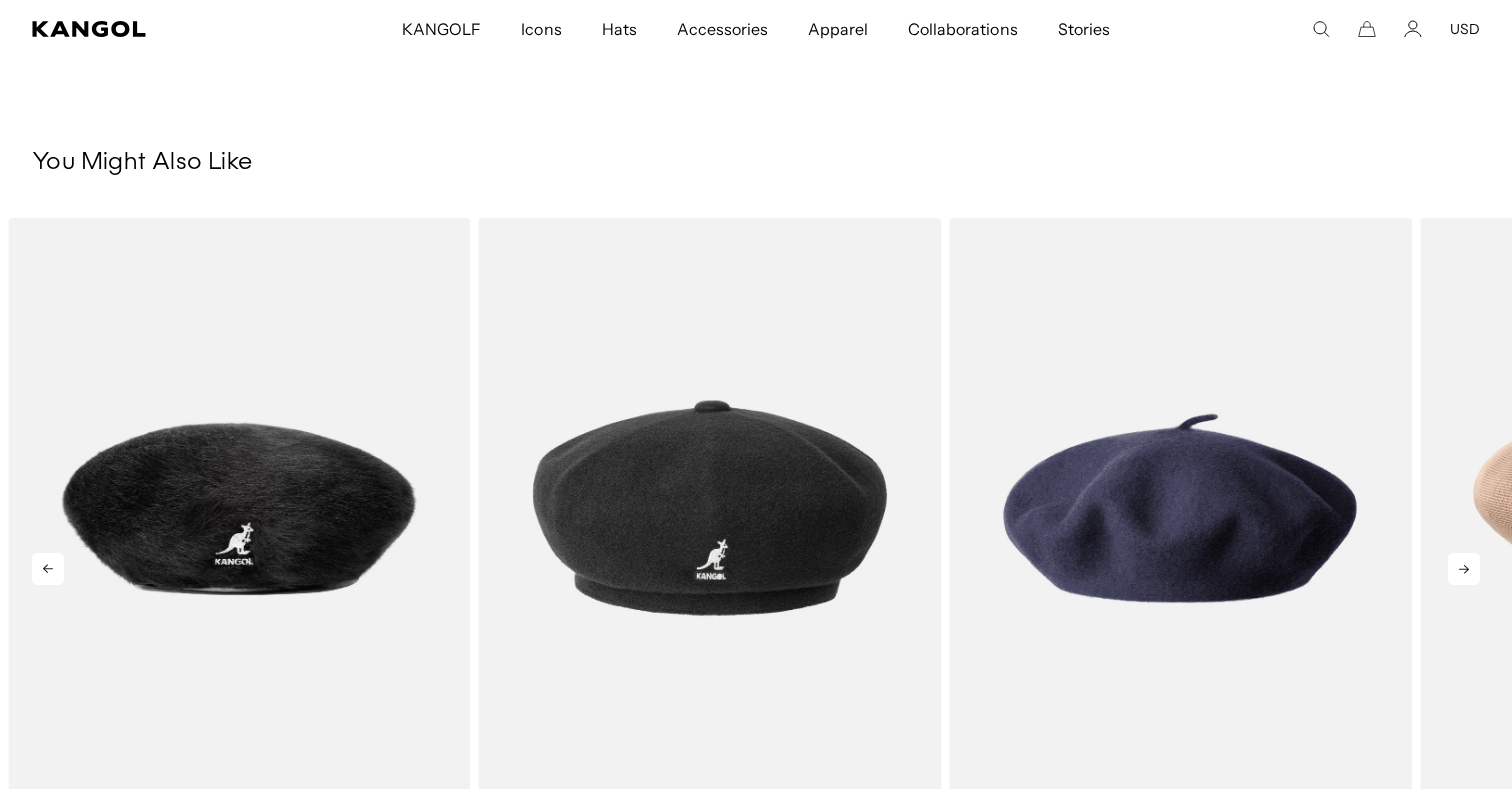 click 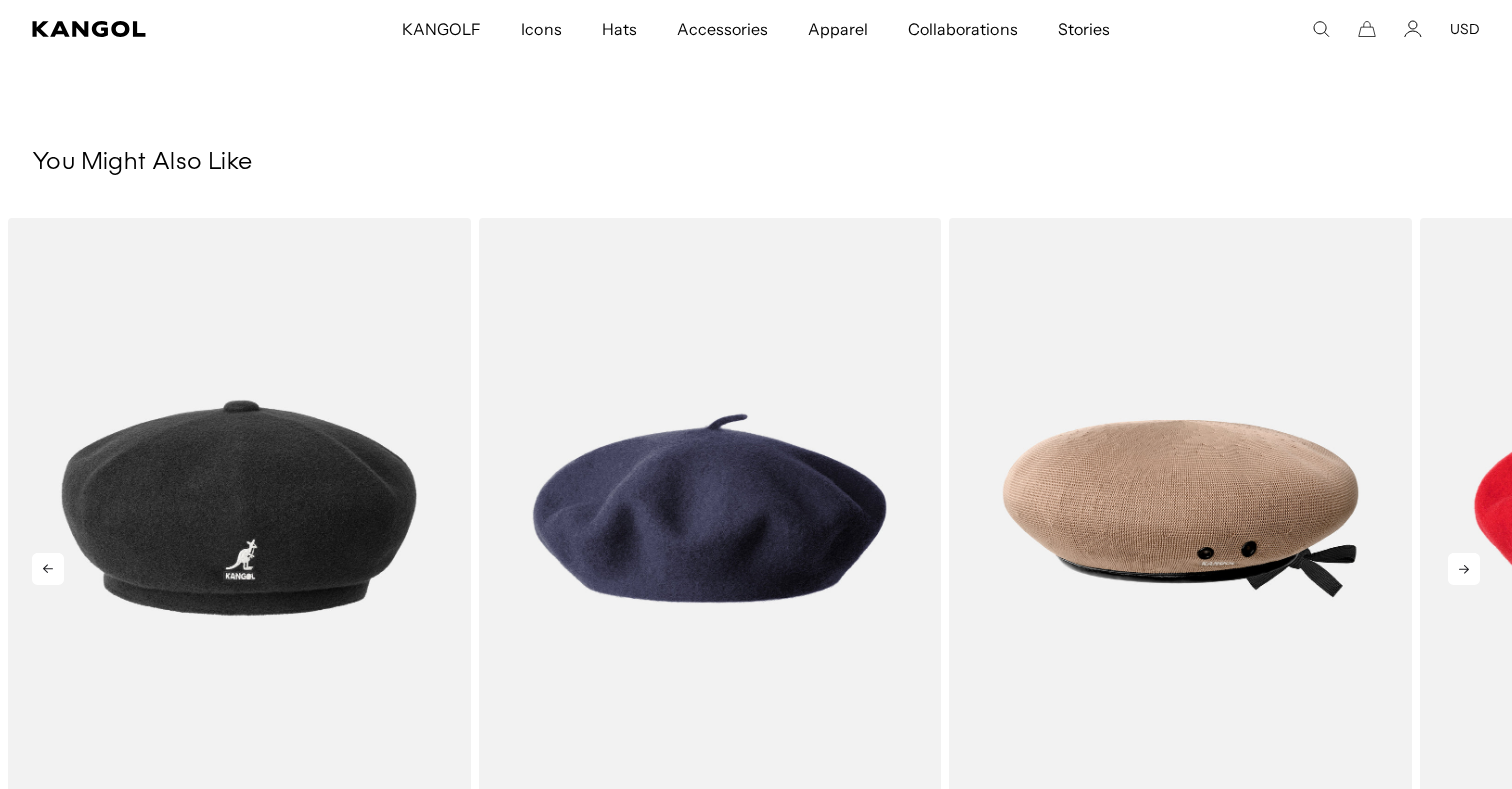 click 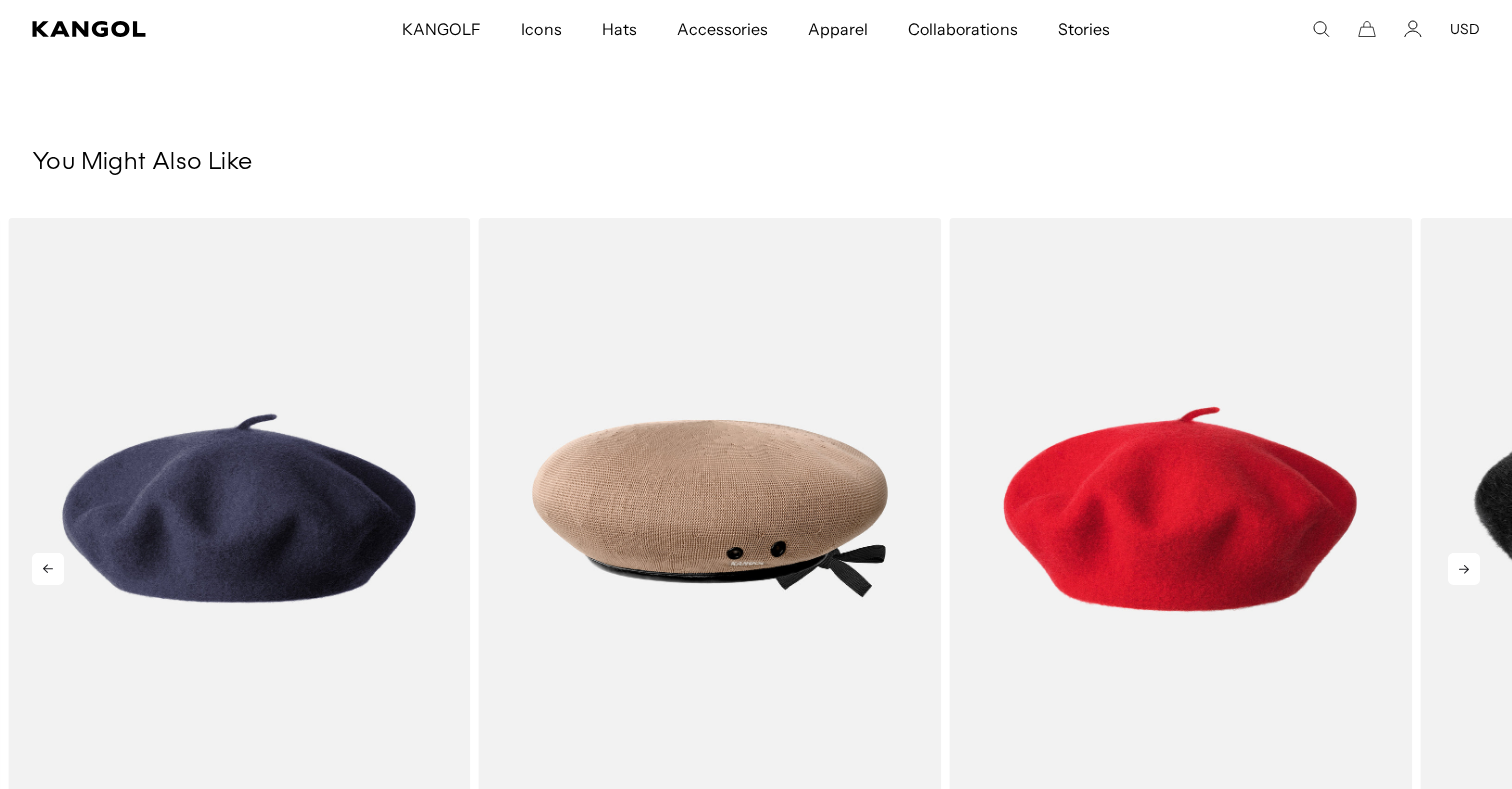 click 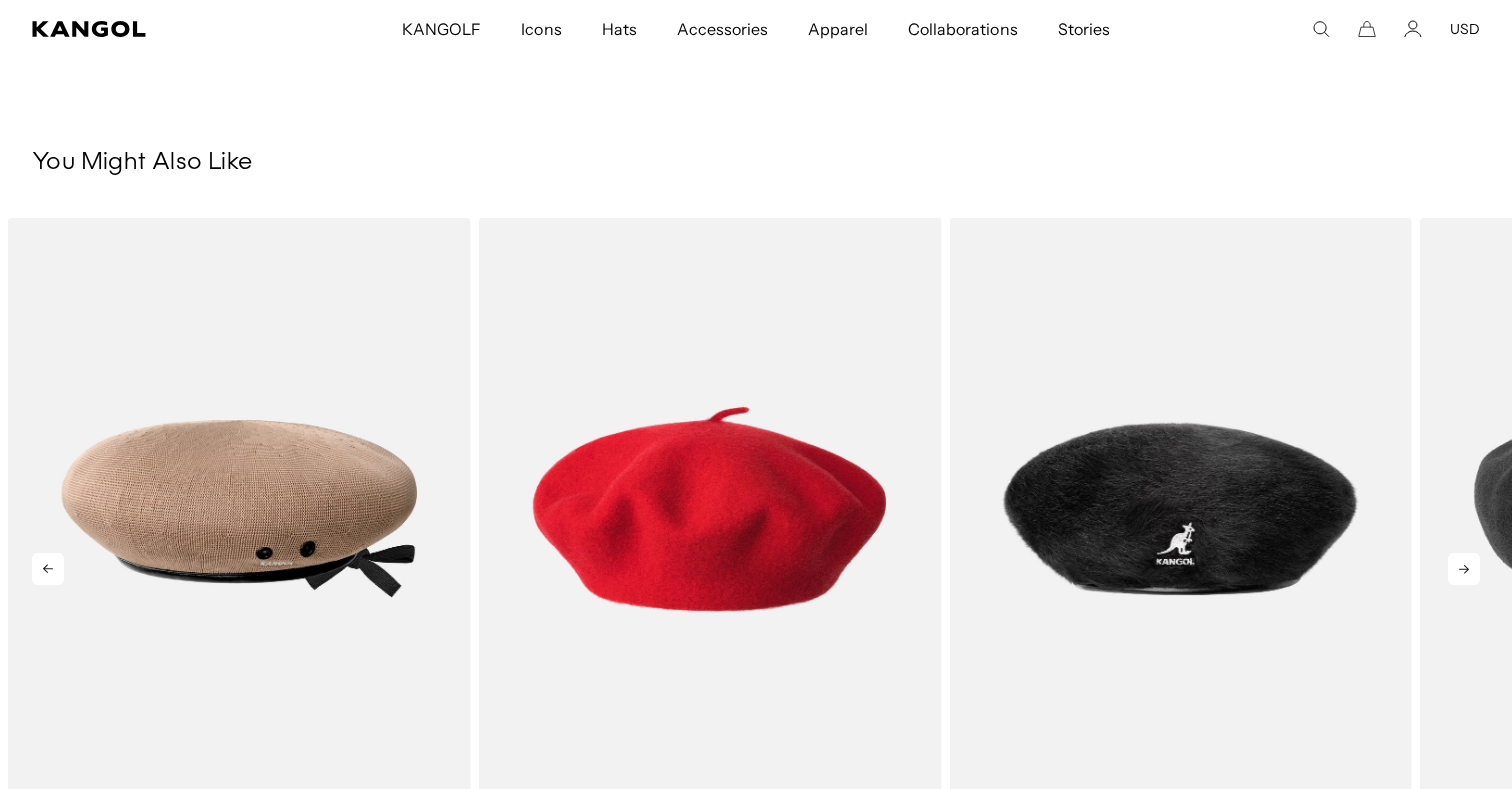 click 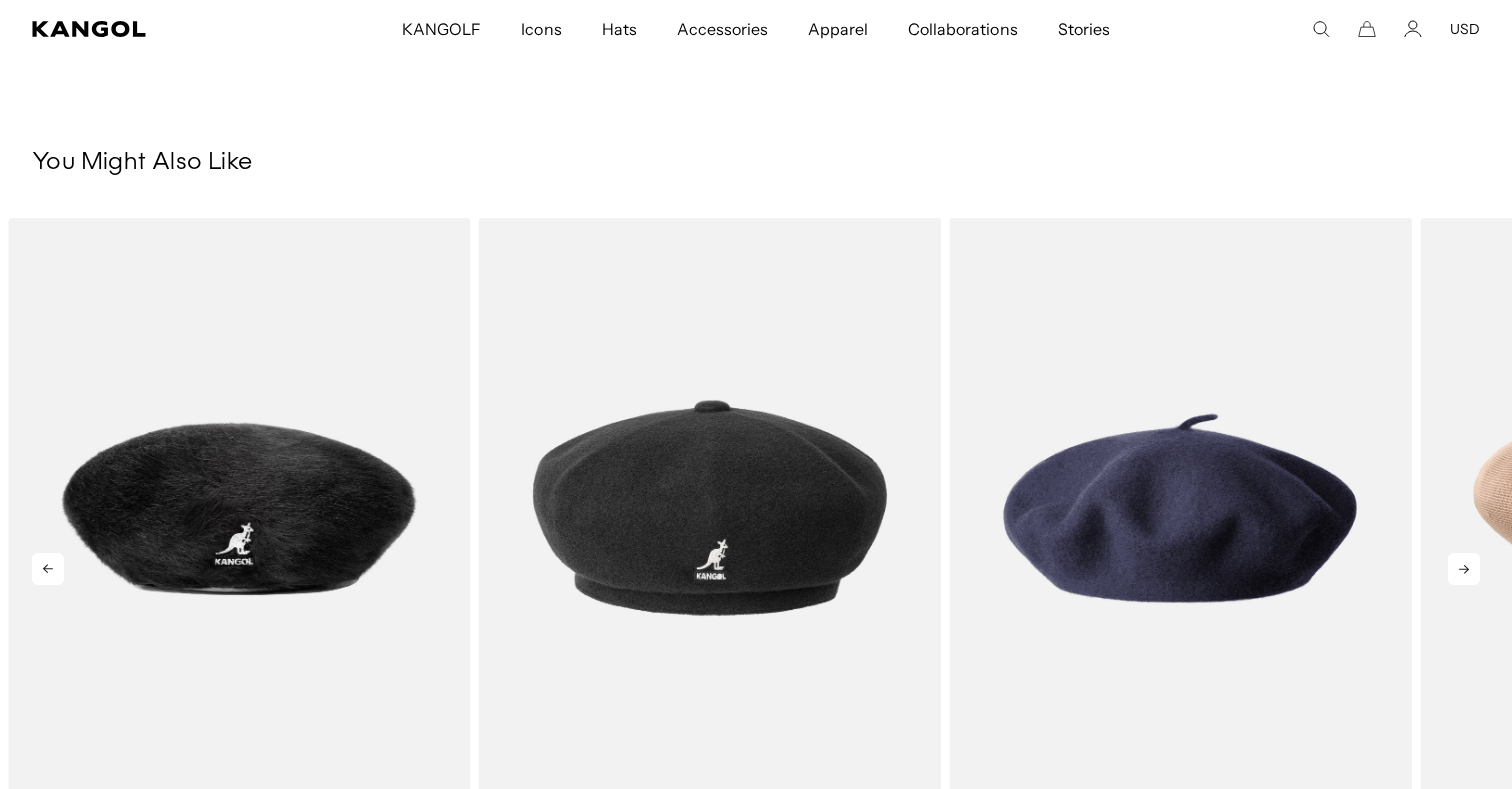 scroll, scrollTop: 1426, scrollLeft: 0, axis: vertical 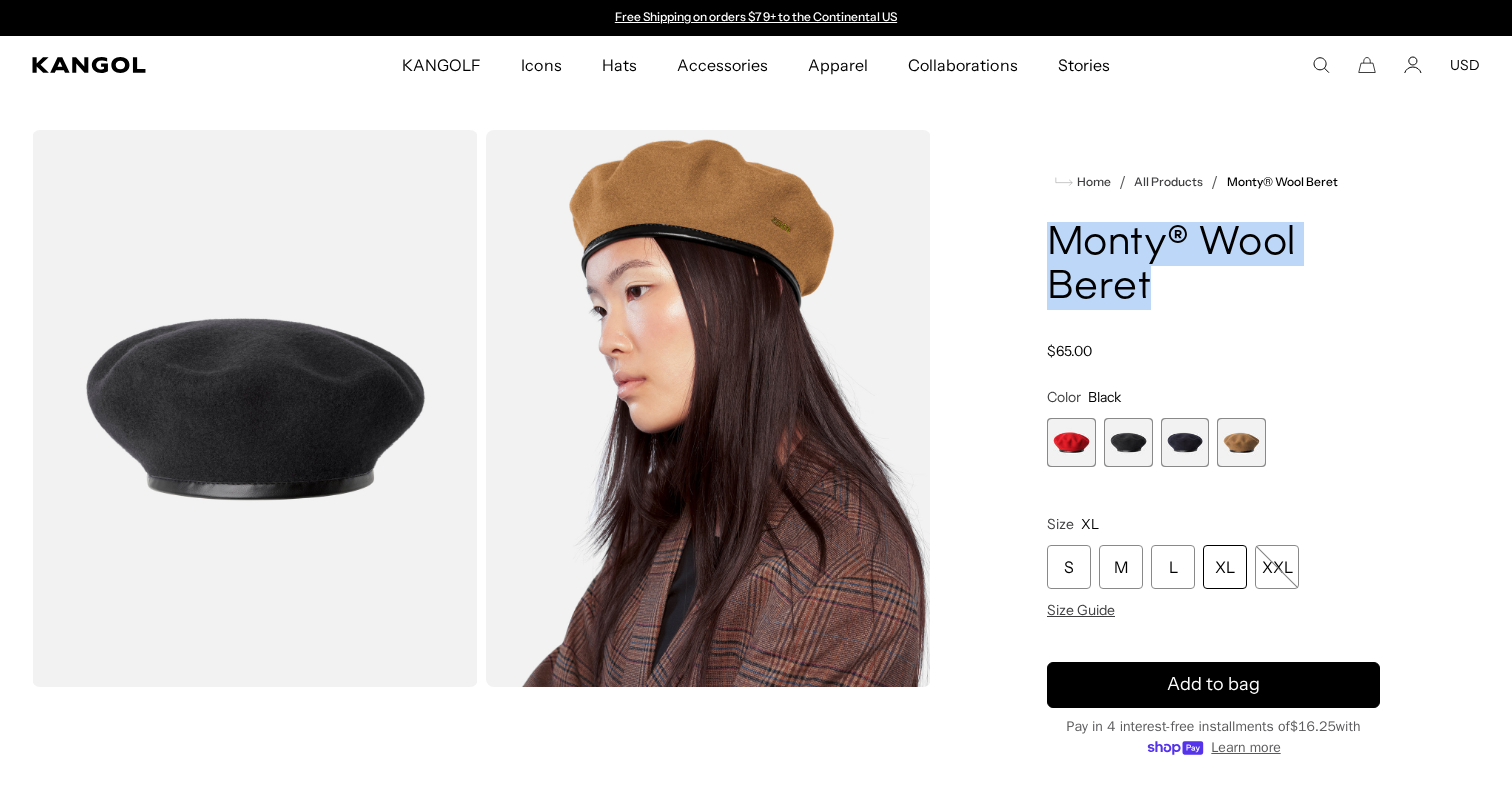 drag, startPoint x: 1271, startPoint y: 277, endPoint x: 995, endPoint y: 208, distance: 284.4943 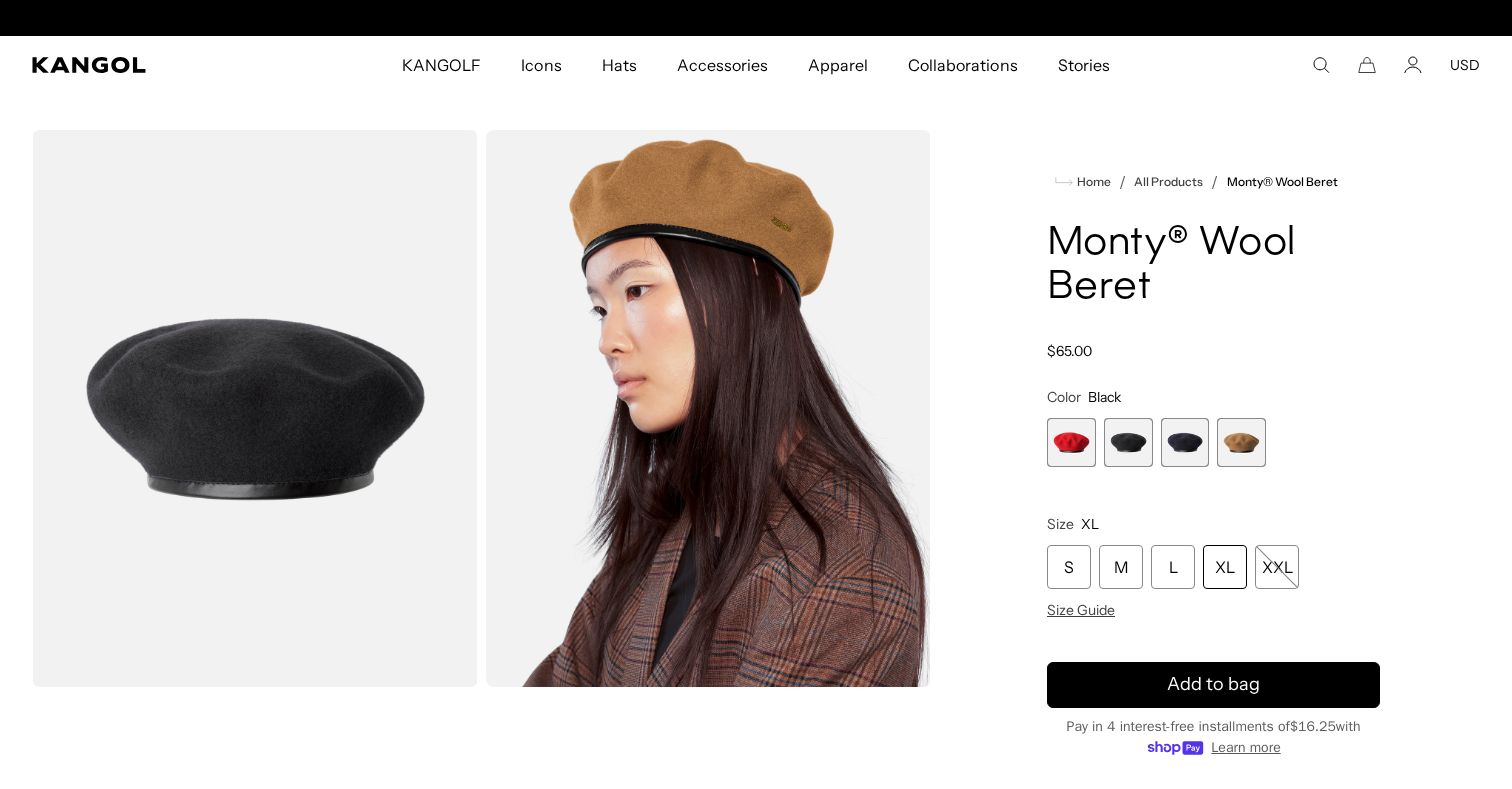 scroll, scrollTop: 0, scrollLeft: 0, axis: both 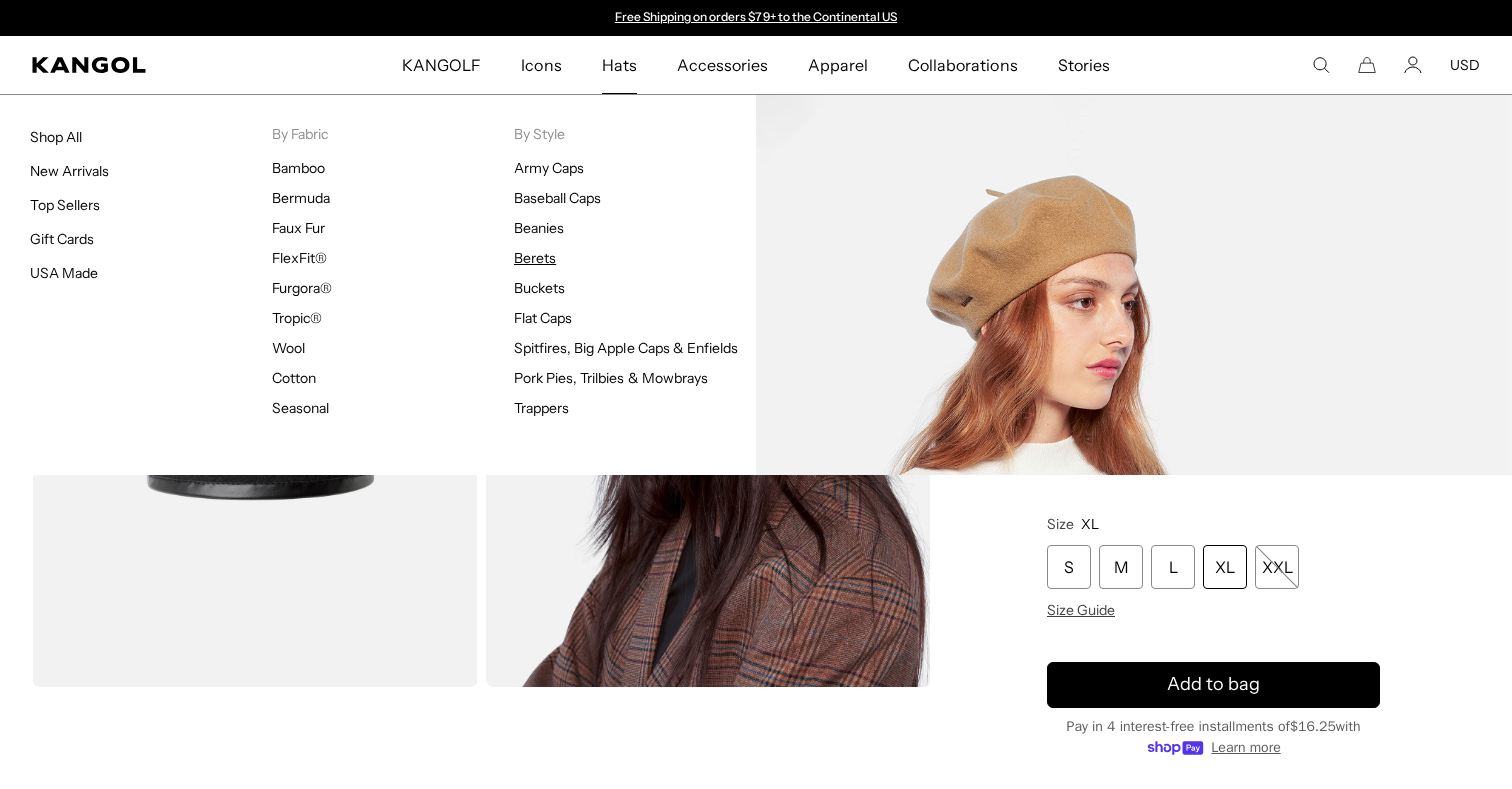 click on "Berets" at bounding box center [535, 258] 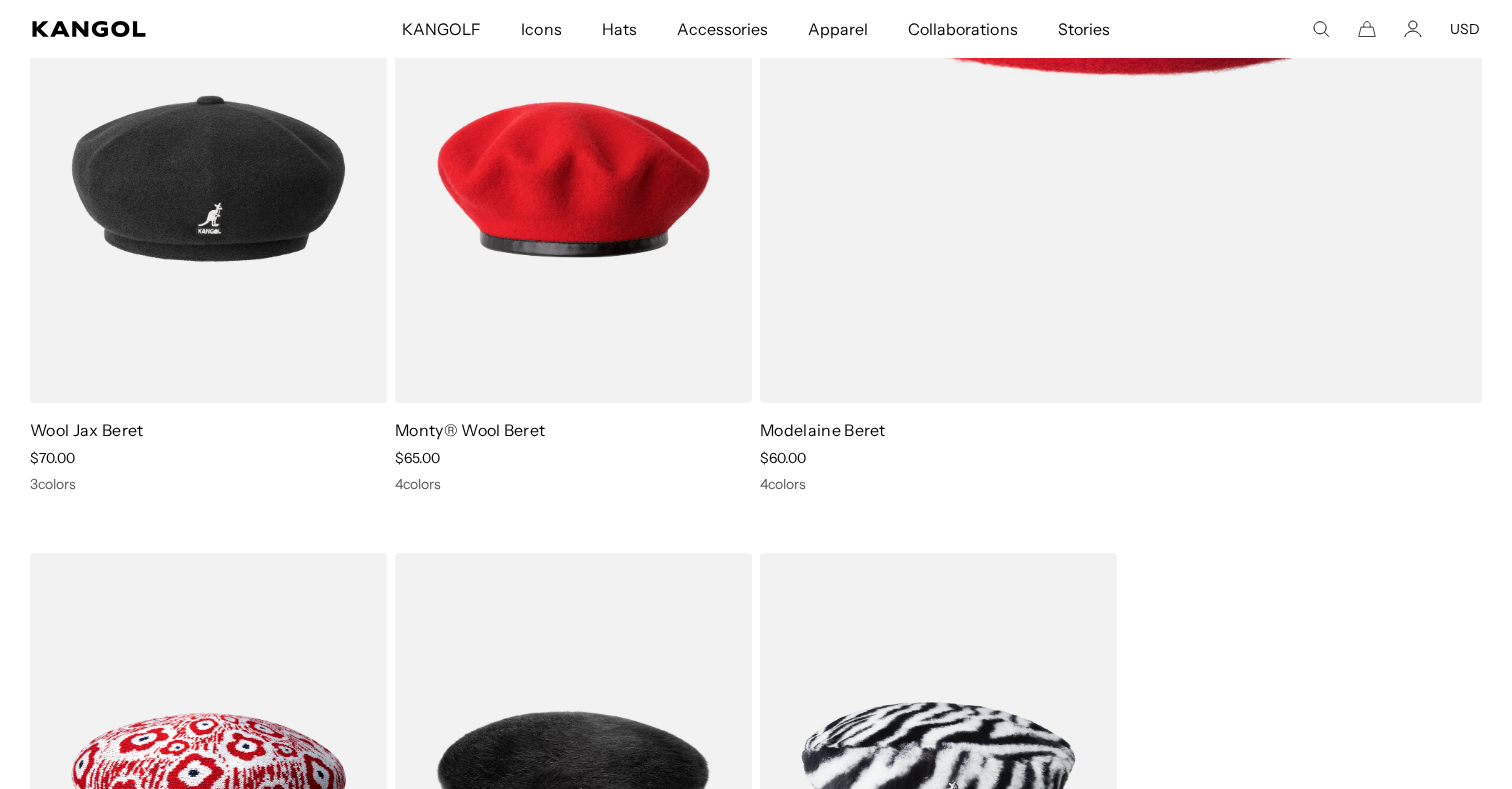 scroll, scrollTop: 839, scrollLeft: 0, axis: vertical 